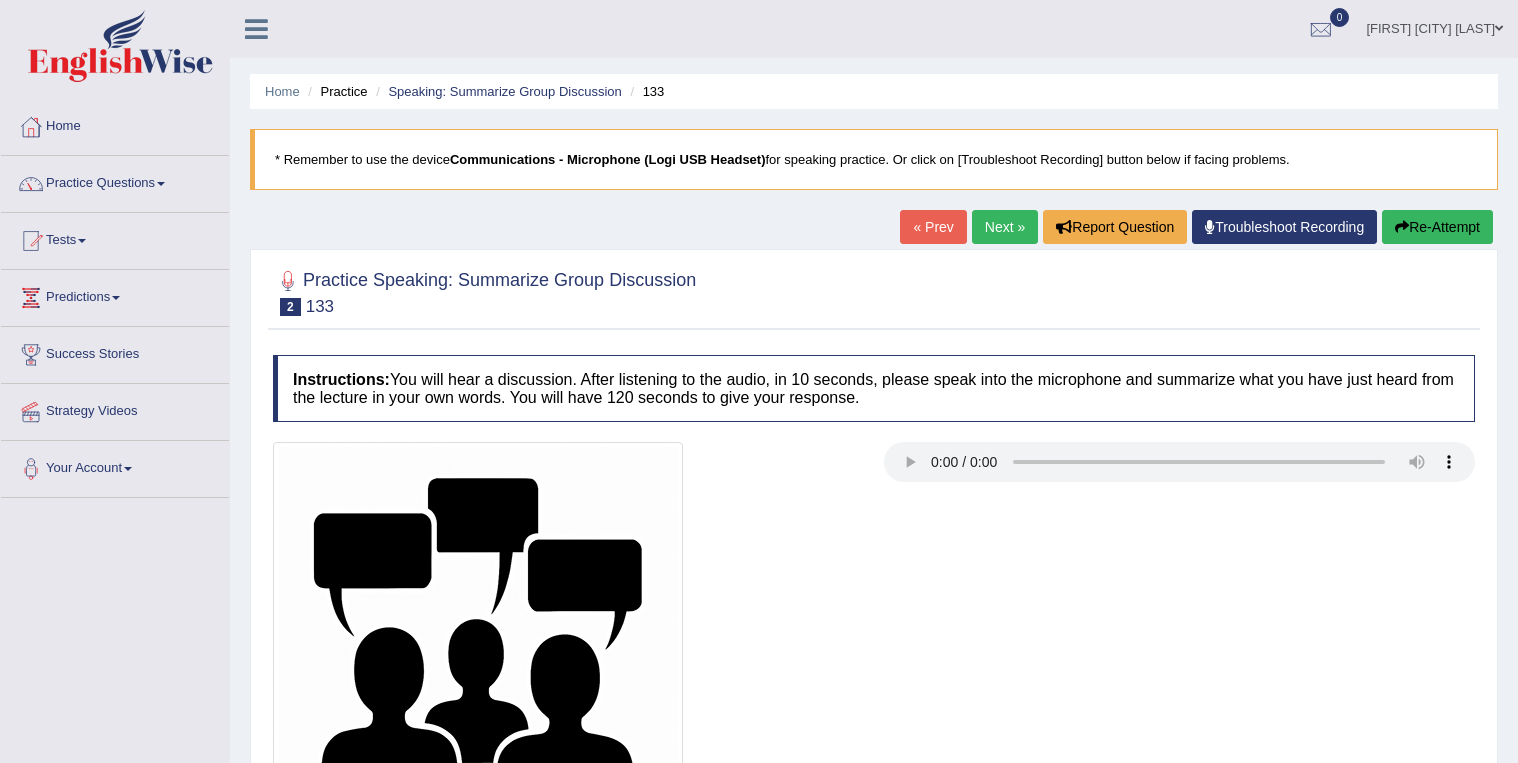 scroll, scrollTop: 160, scrollLeft: 0, axis: vertical 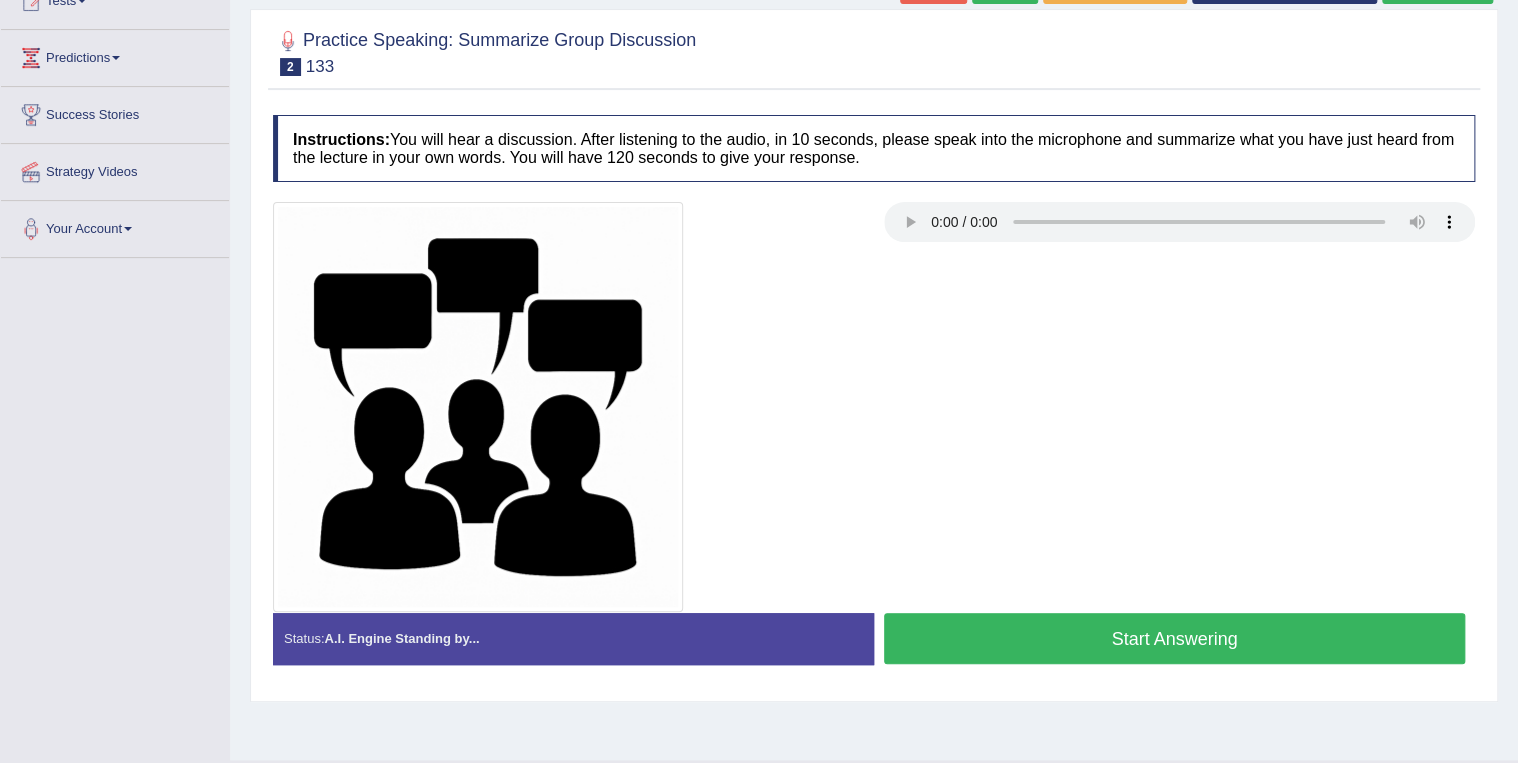 click on "Start Answering" at bounding box center (1174, 638) 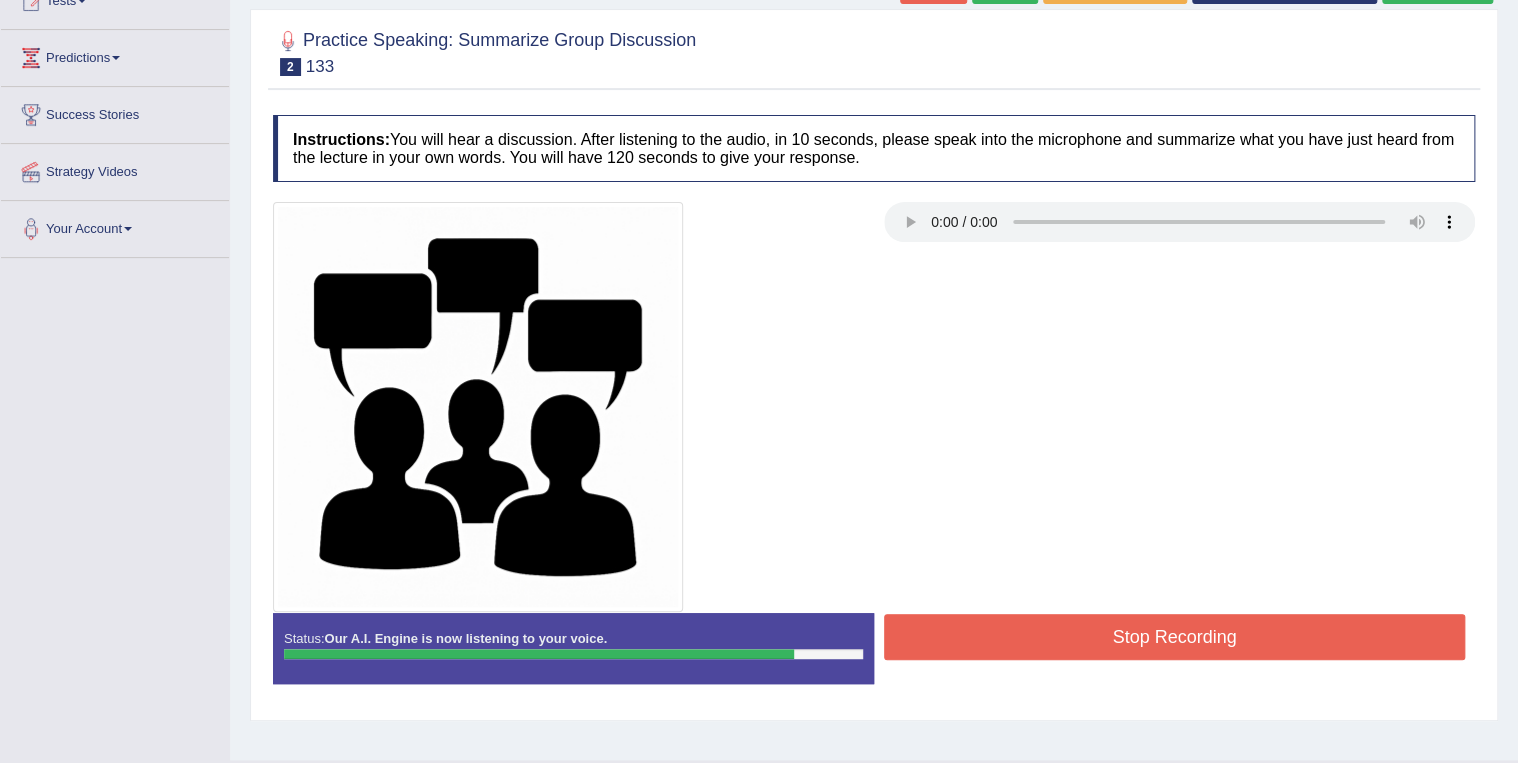 click on "Stop Recording" at bounding box center [1174, 637] 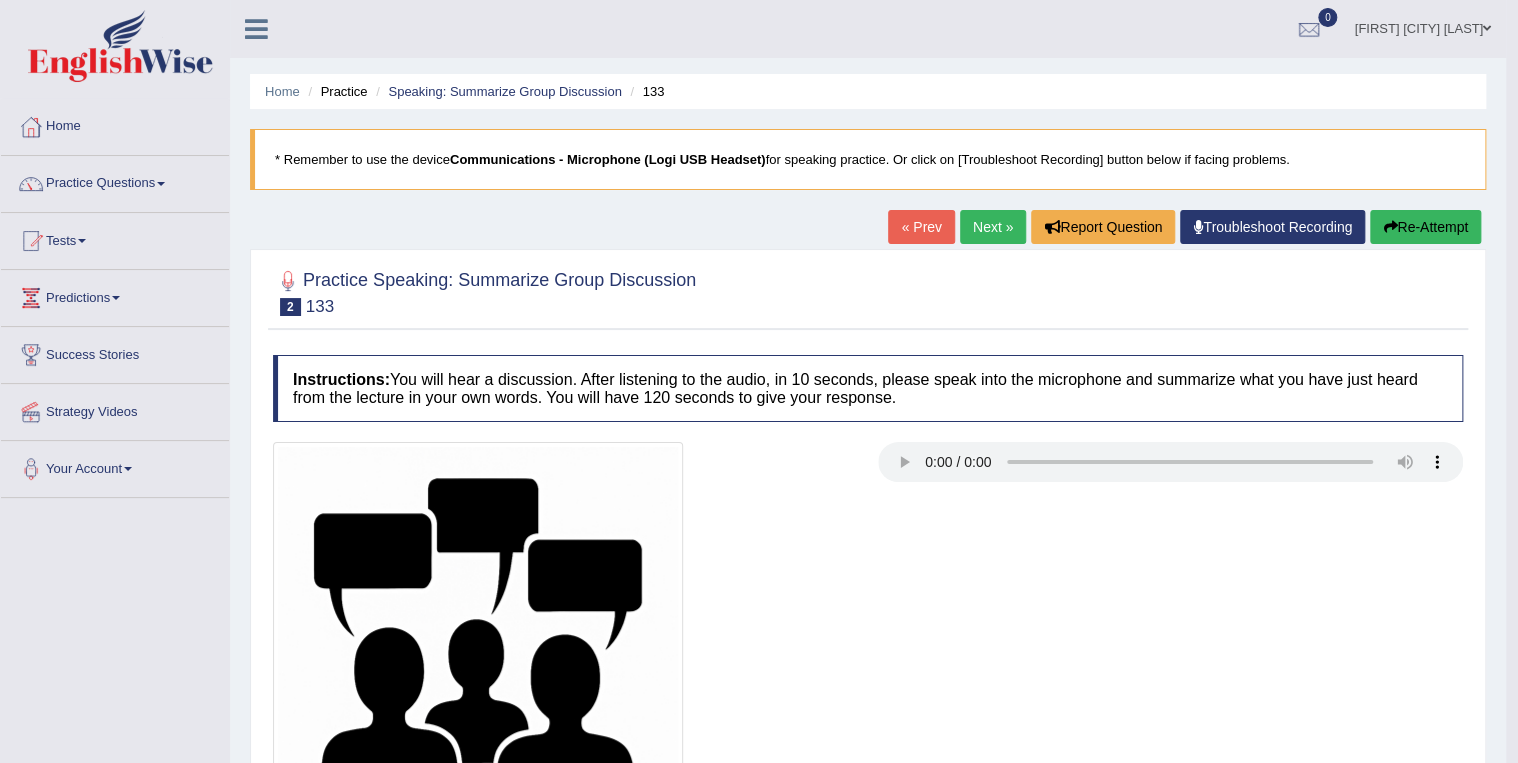 scroll, scrollTop: 0, scrollLeft: 0, axis: both 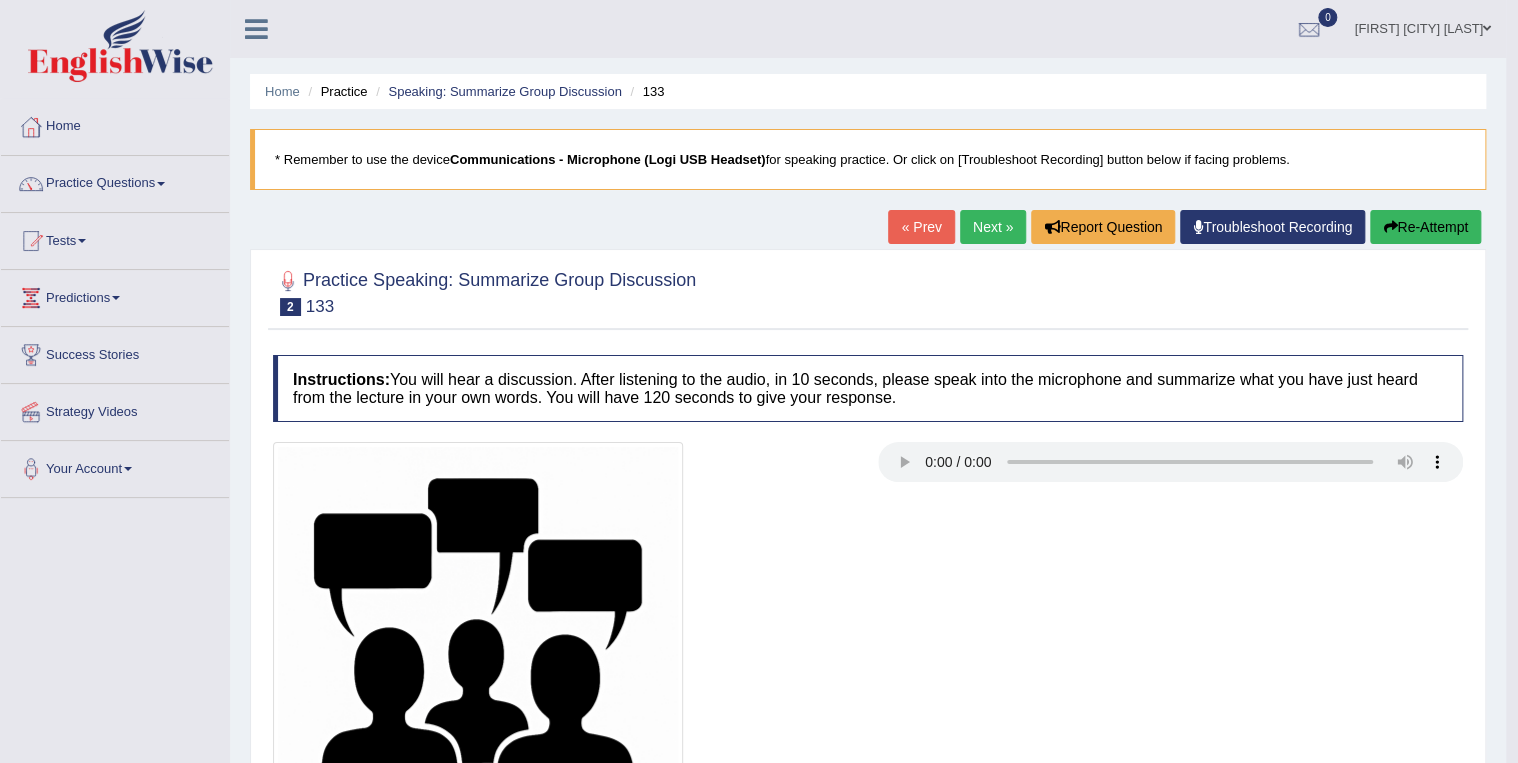 click at bounding box center (161, 184) 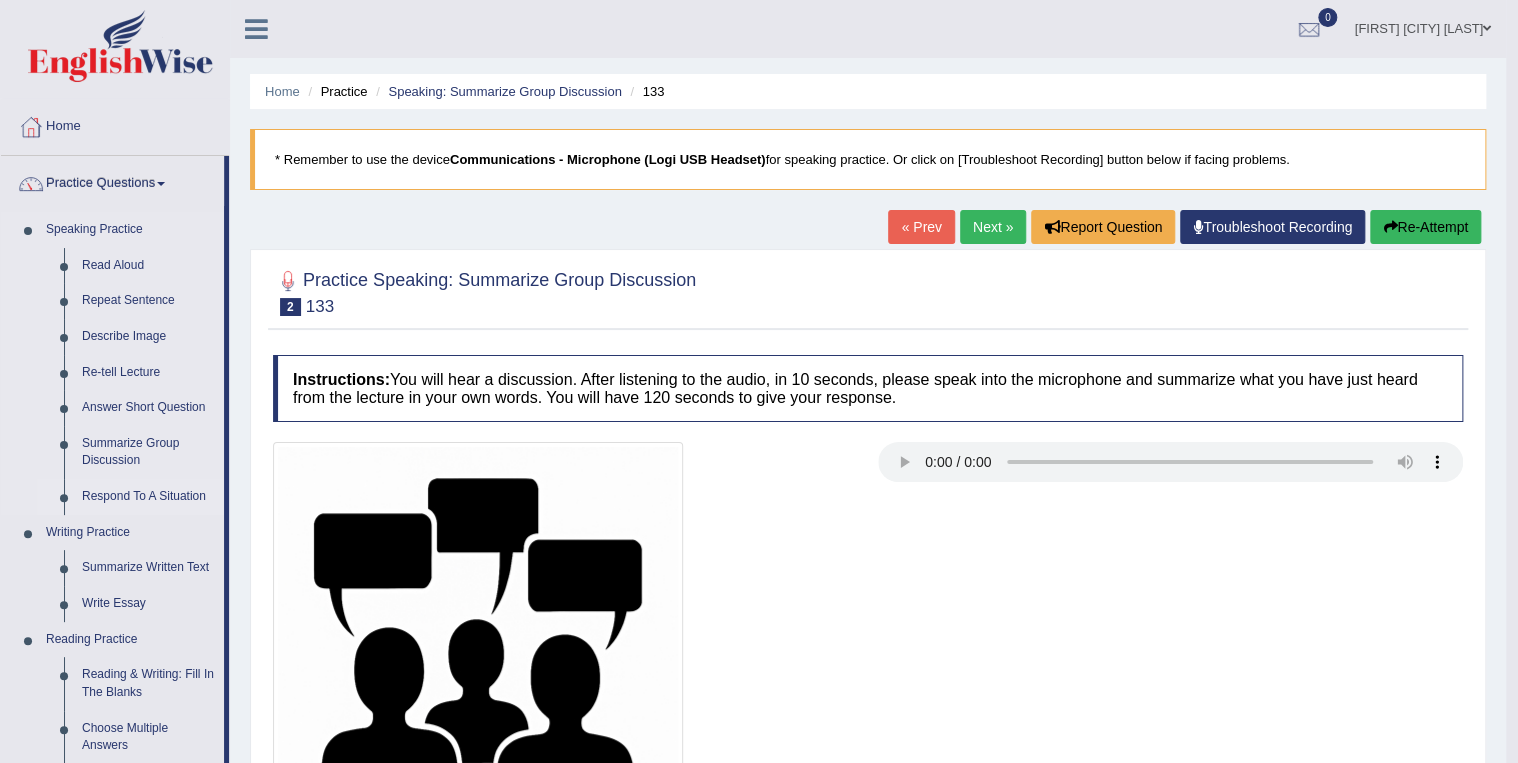 click on "Respond To A Situation" at bounding box center [148, 497] 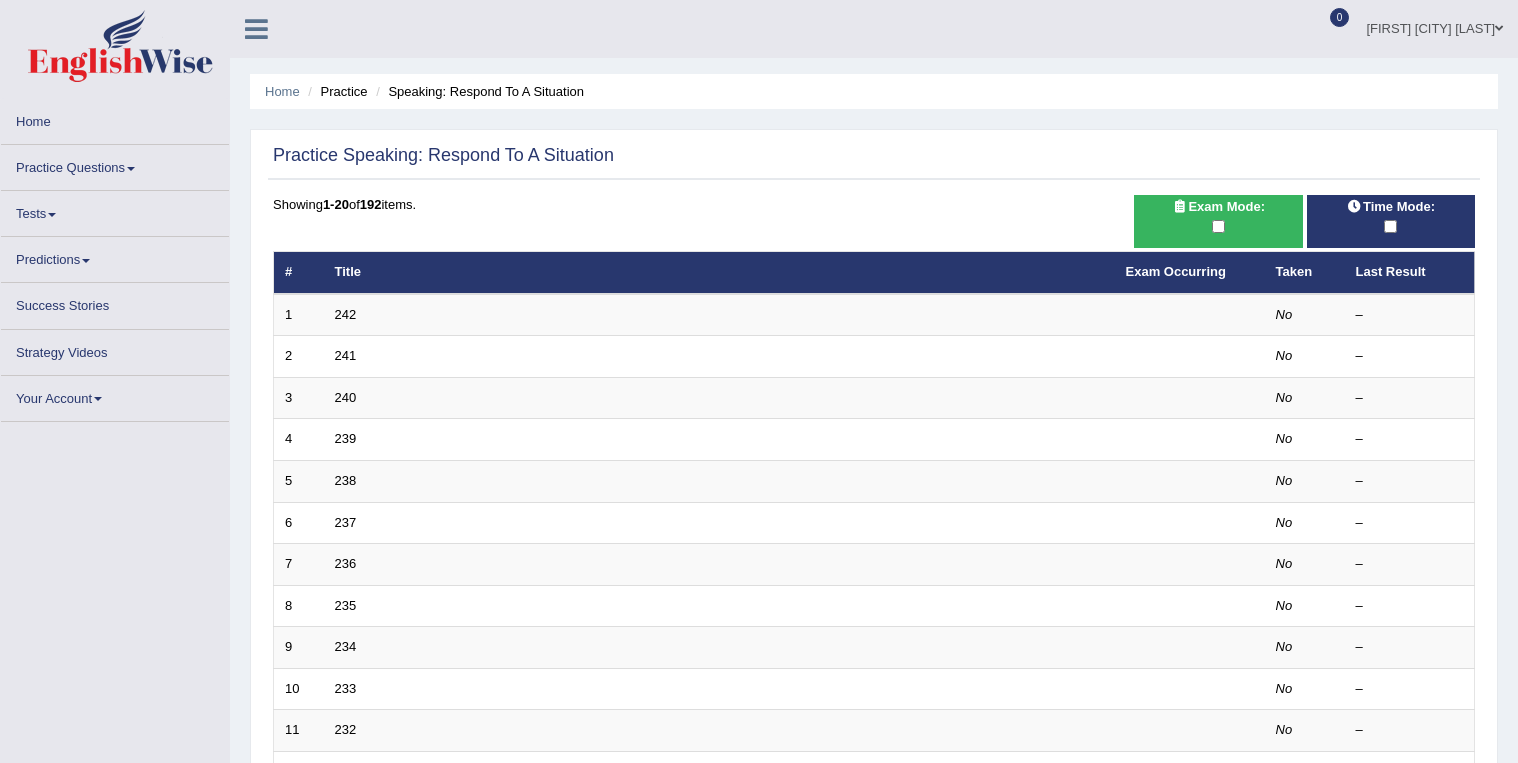 scroll, scrollTop: 0, scrollLeft: 0, axis: both 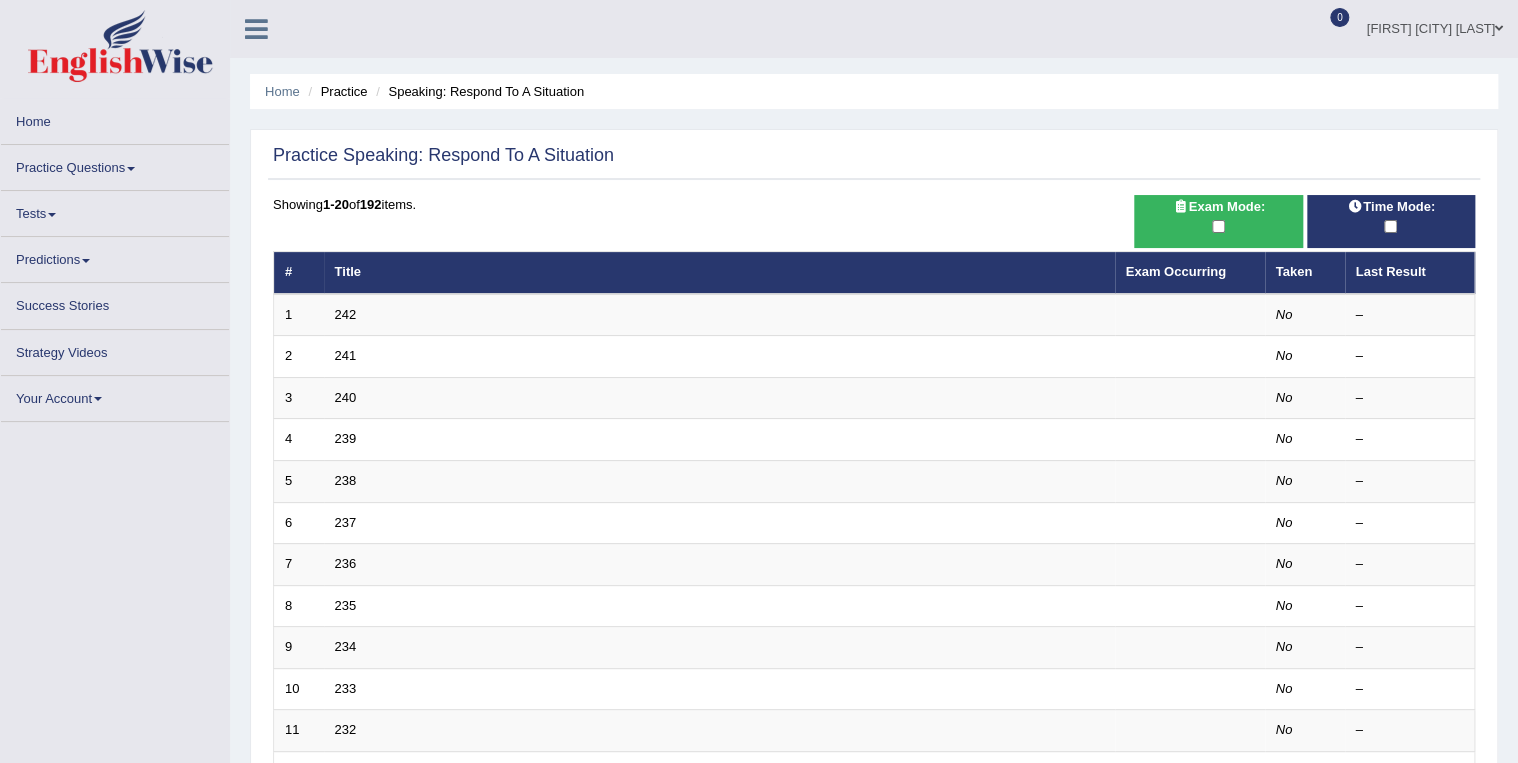 click on "242" at bounding box center (346, 314) 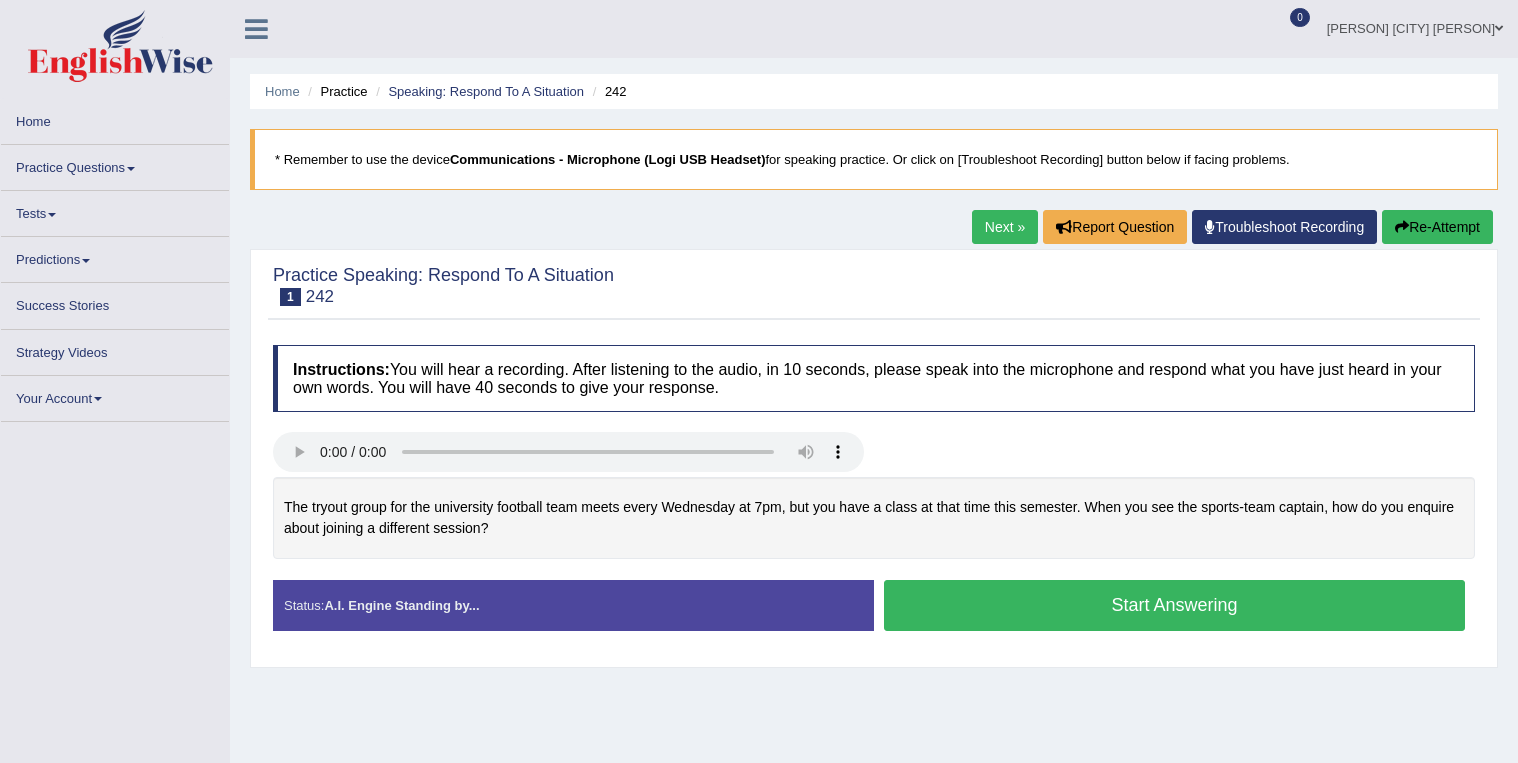 scroll, scrollTop: 0, scrollLeft: 0, axis: both 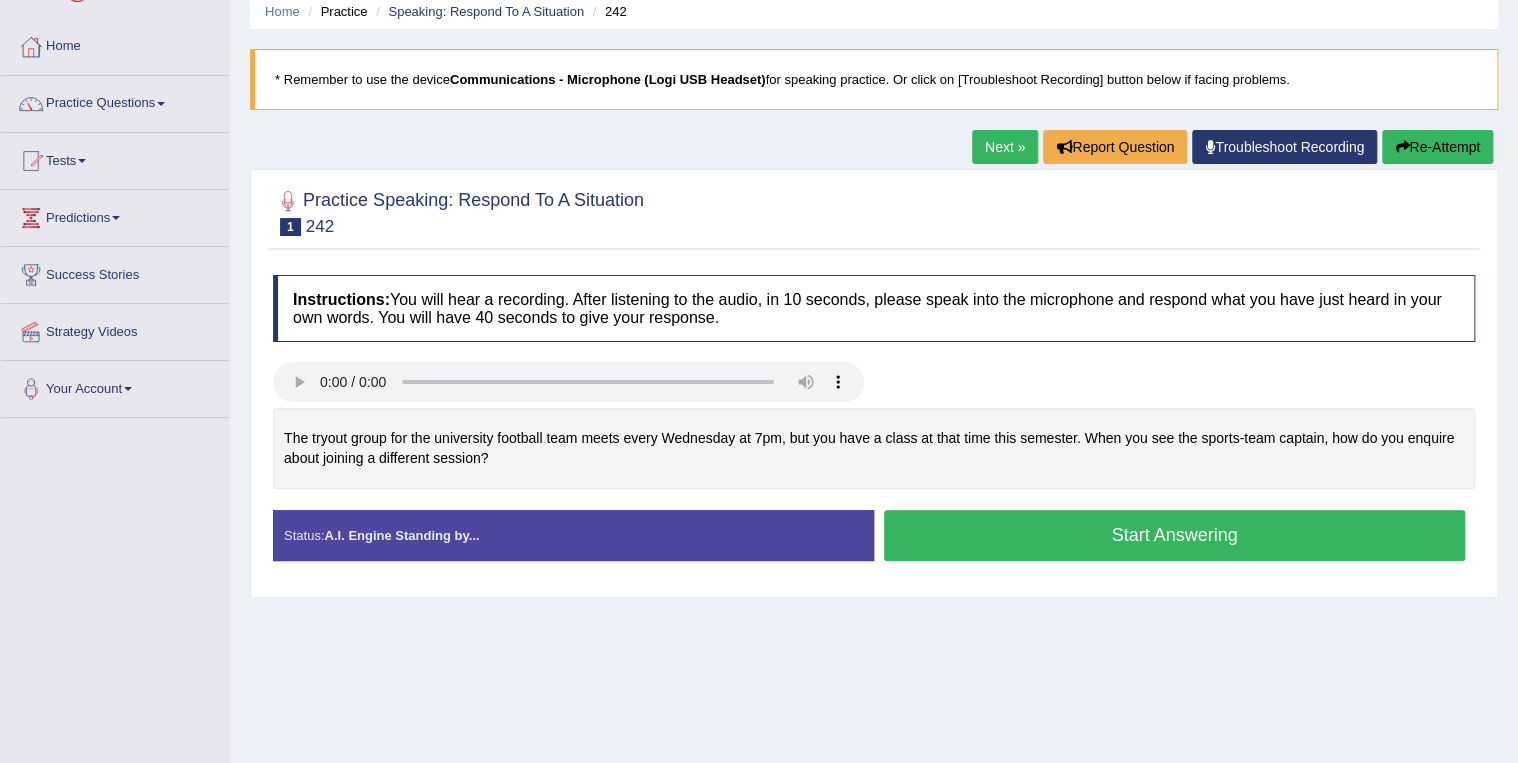click on "Start Answering" at bounding box center [1174, 535] 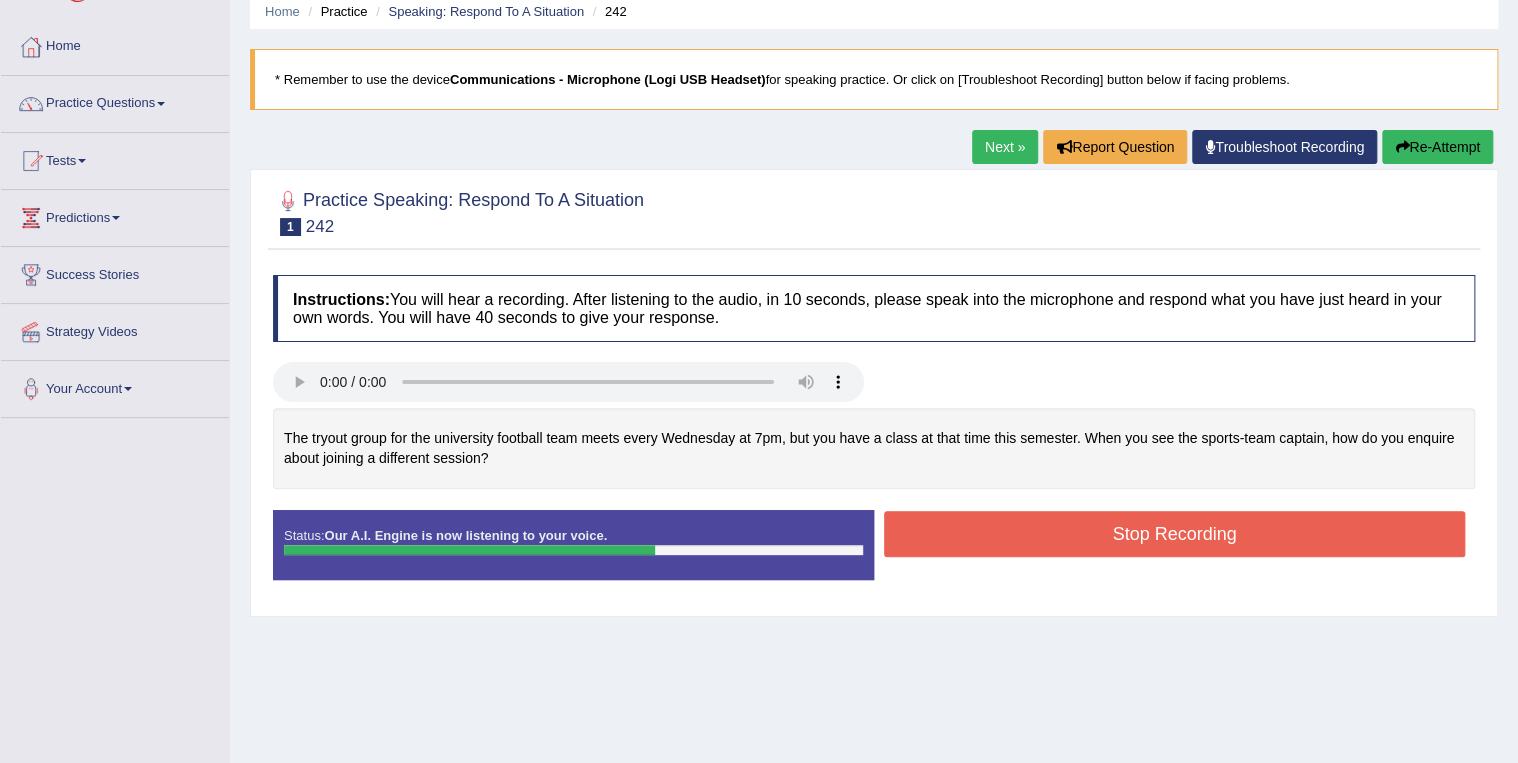 click on "Stop Recording" at bounding box center (1174, 534) 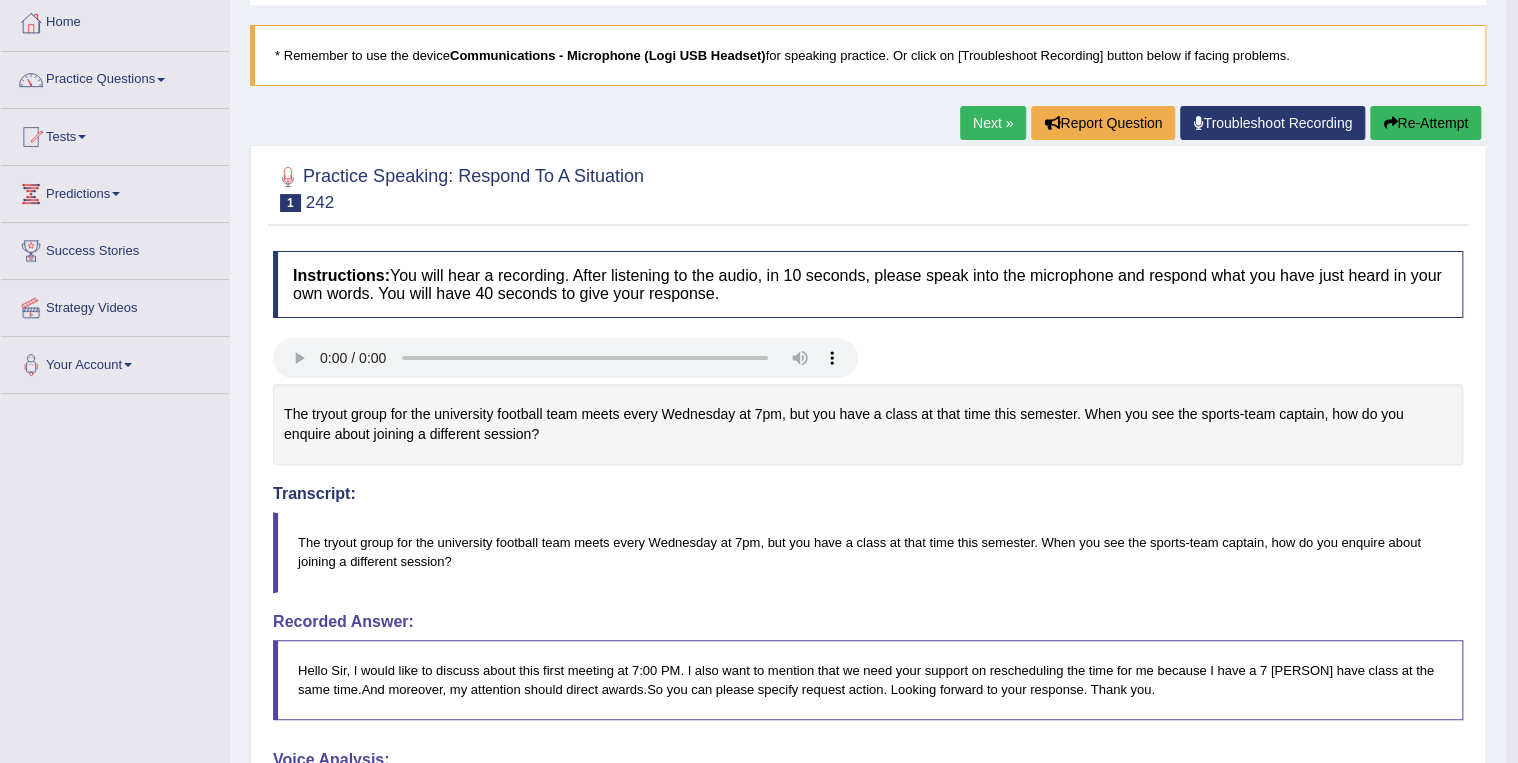 scroll, scrollTop: 97, scrollLeft: 0, axis: vertical 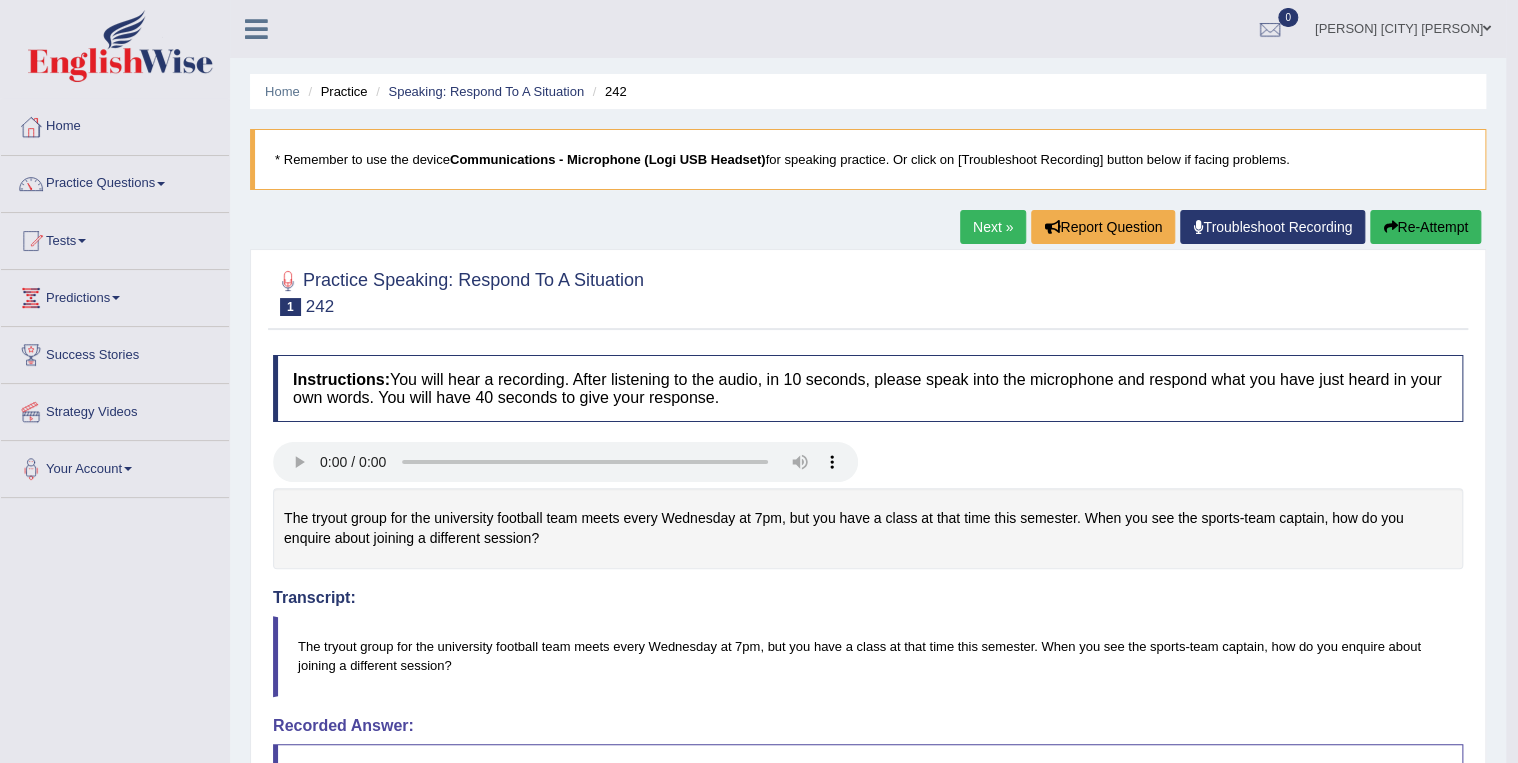 click on "Re-Attempt" at bounding box center (1425, 227) 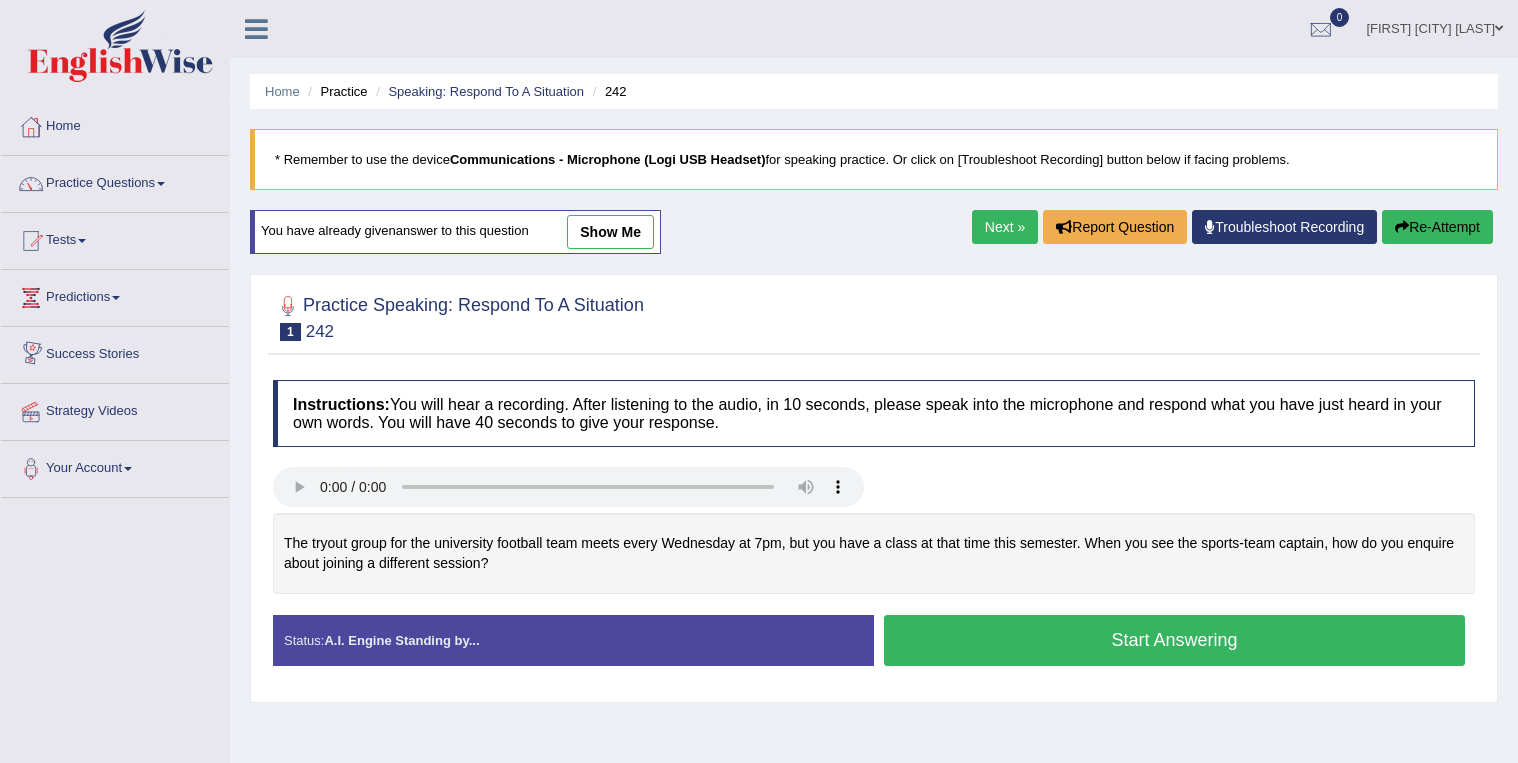 scroll, scrollTop: 0, scrollLeft: 0, axis: both 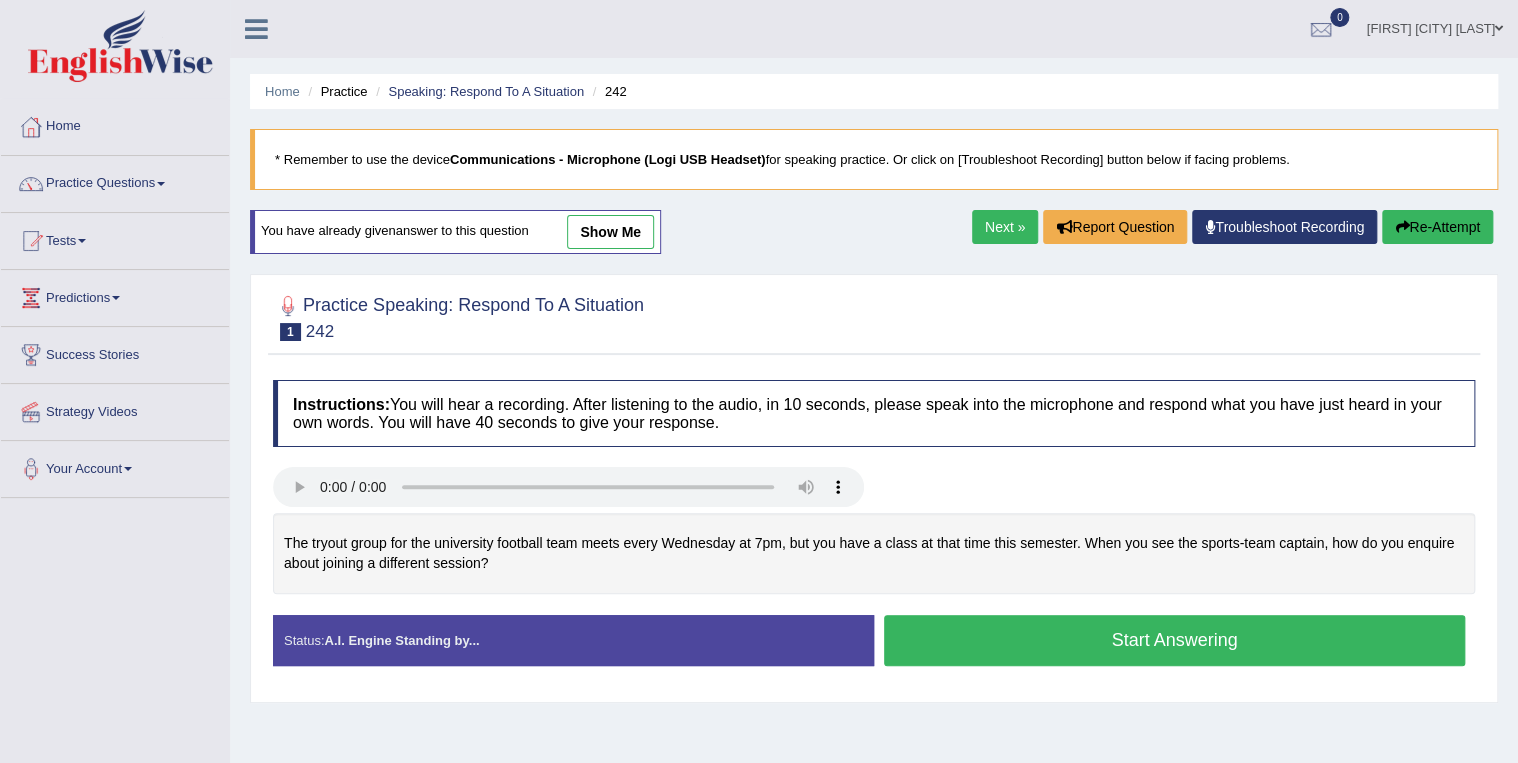 click on "Start Answering" at bounding box center [1174, 640] 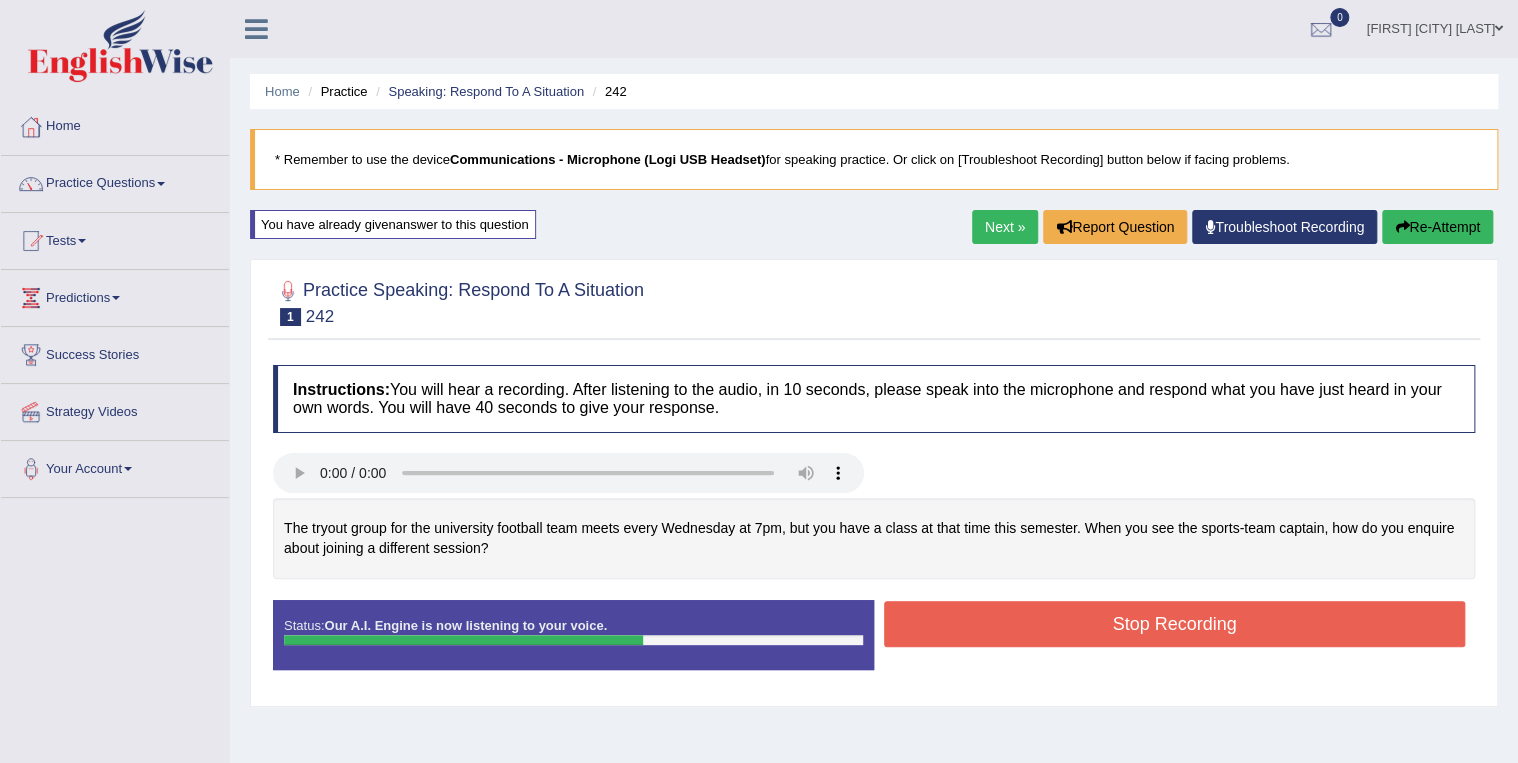 click on "Stop Recording" at bounding box center (1174, 624) 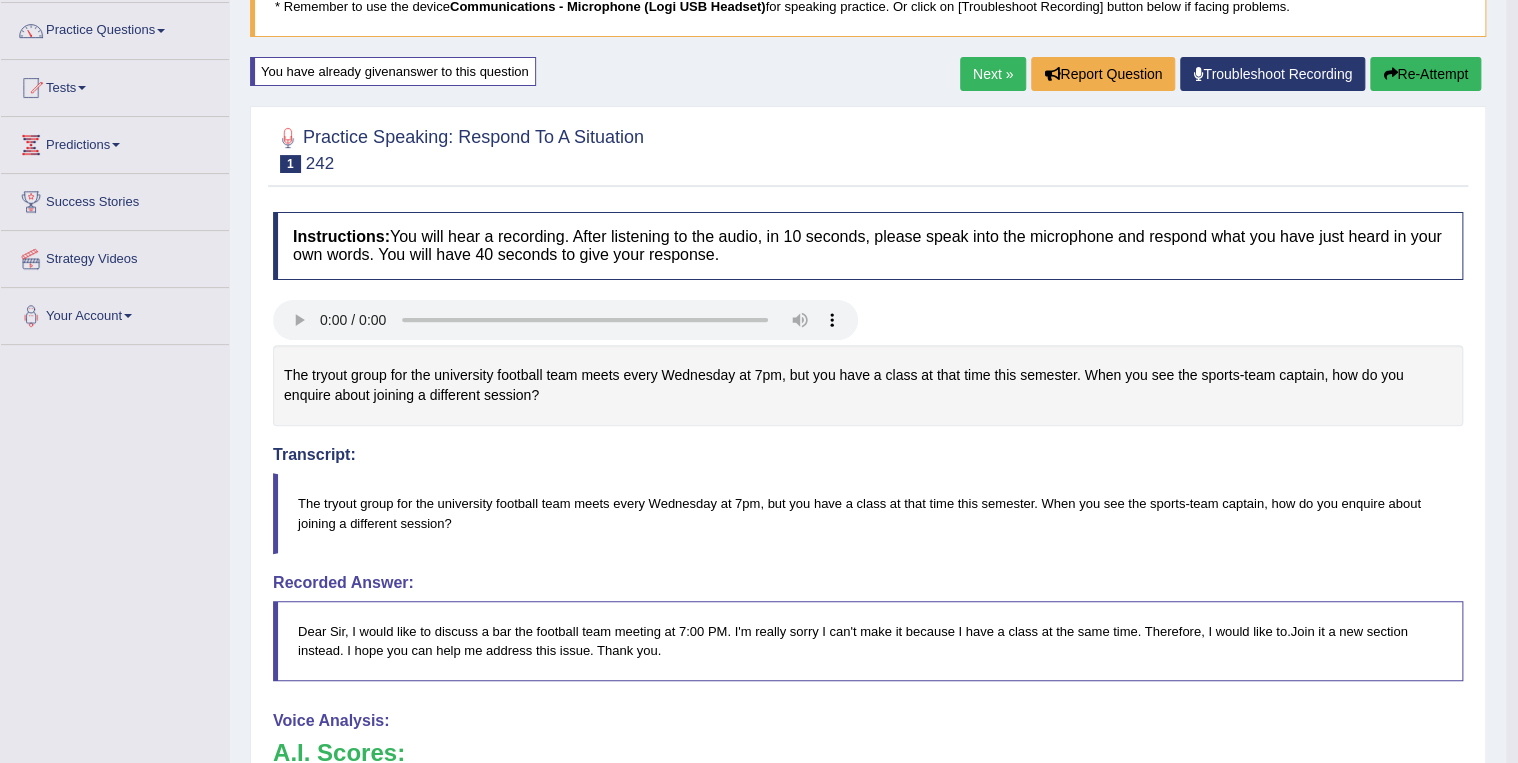 scroll, scrollTop: 0, scrollLeft: 0, axis: both 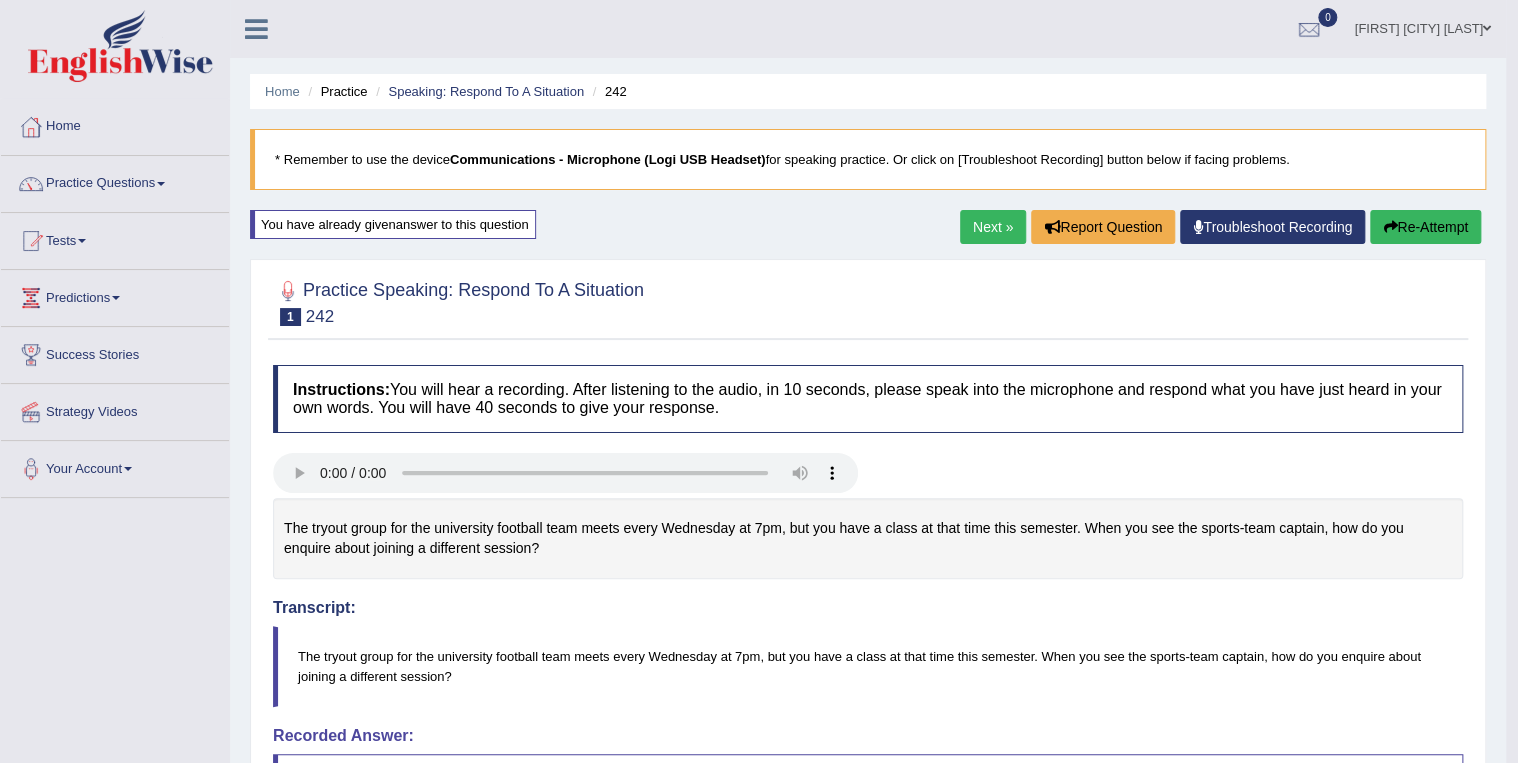 click on "Re-Attempt" at bounding box center (1425, 227) 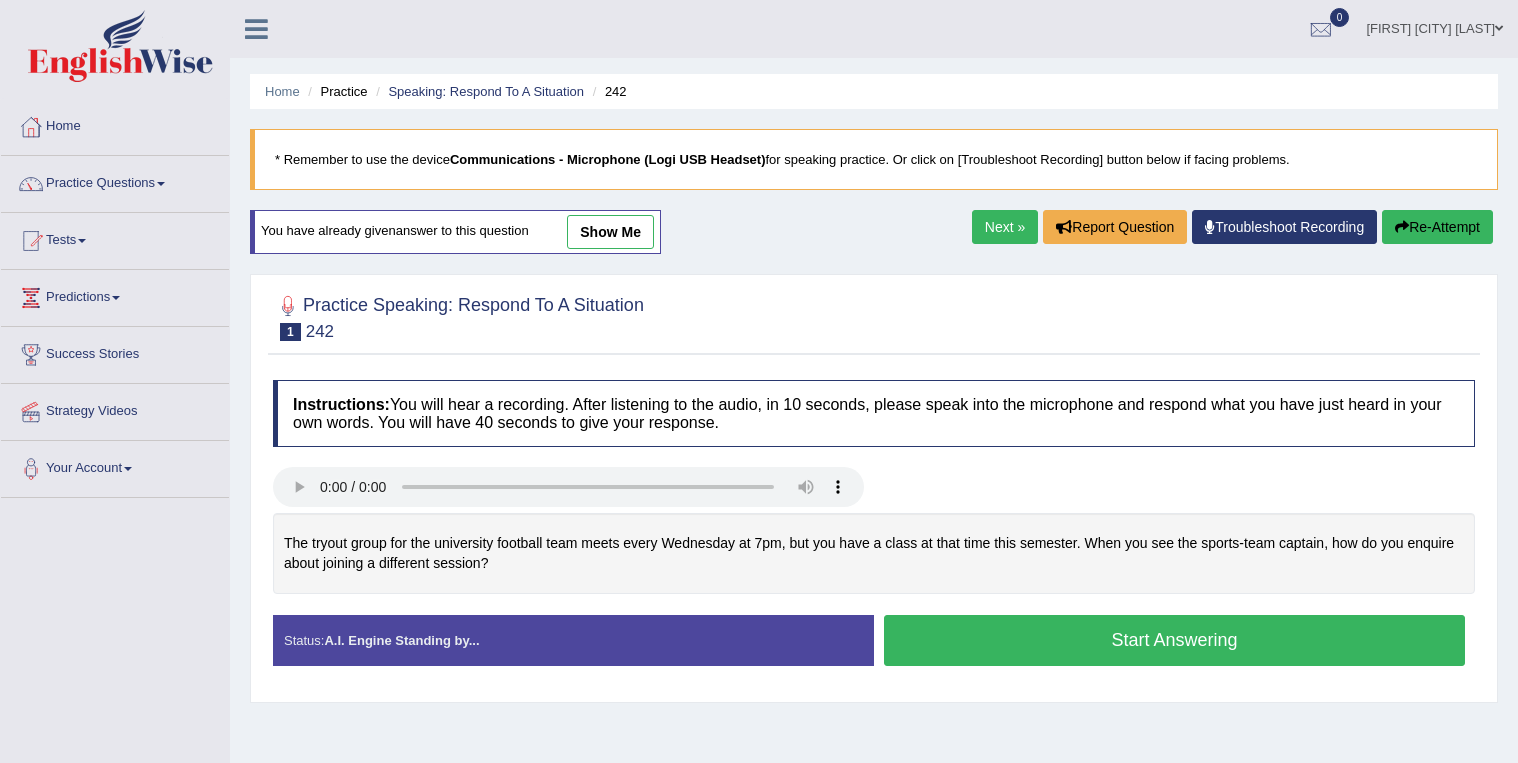 scroll, scrollTop: 160, scrollLeft: 0, axis: vertical 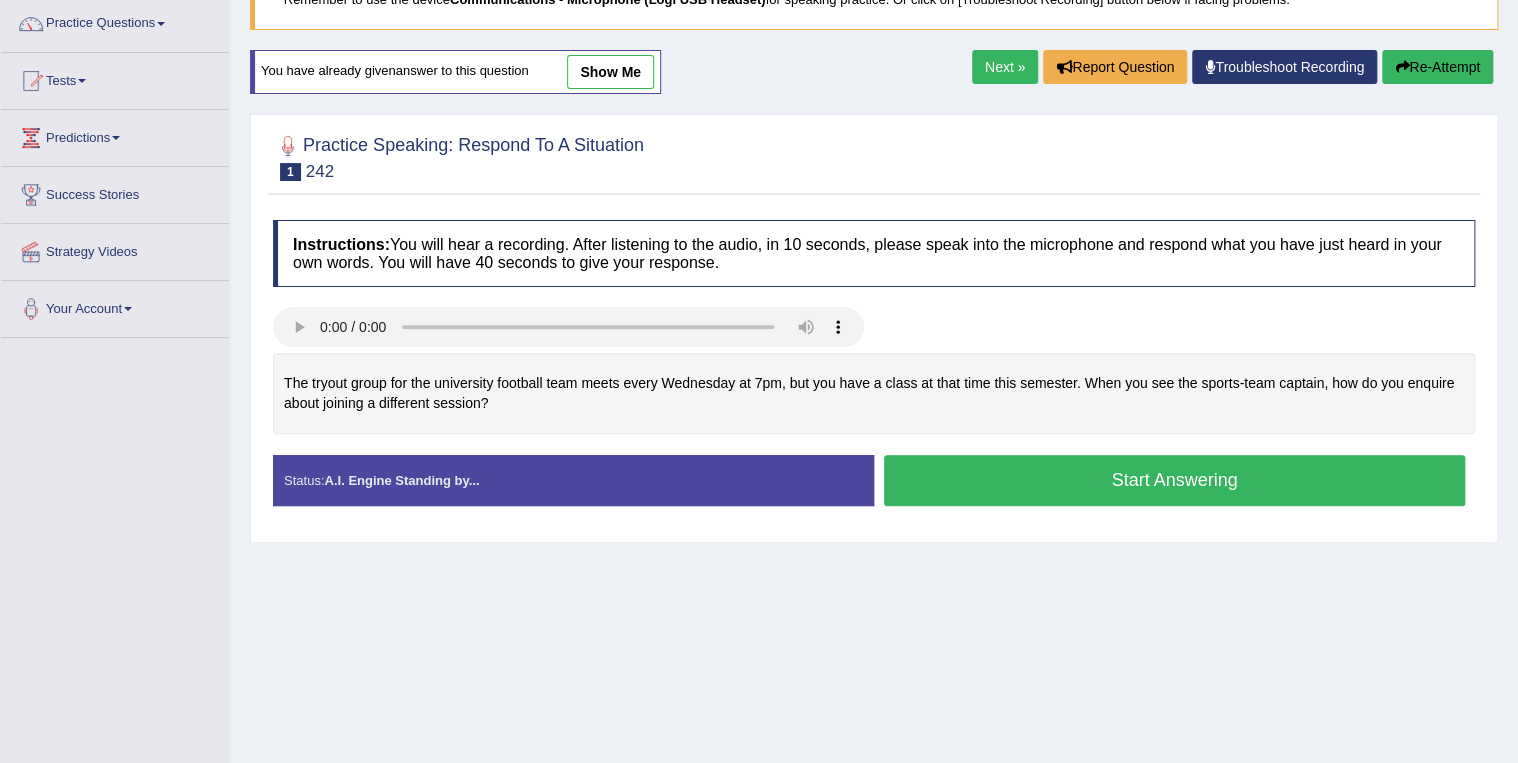 click on "Start Answering" at bounding box center (1174, 480) 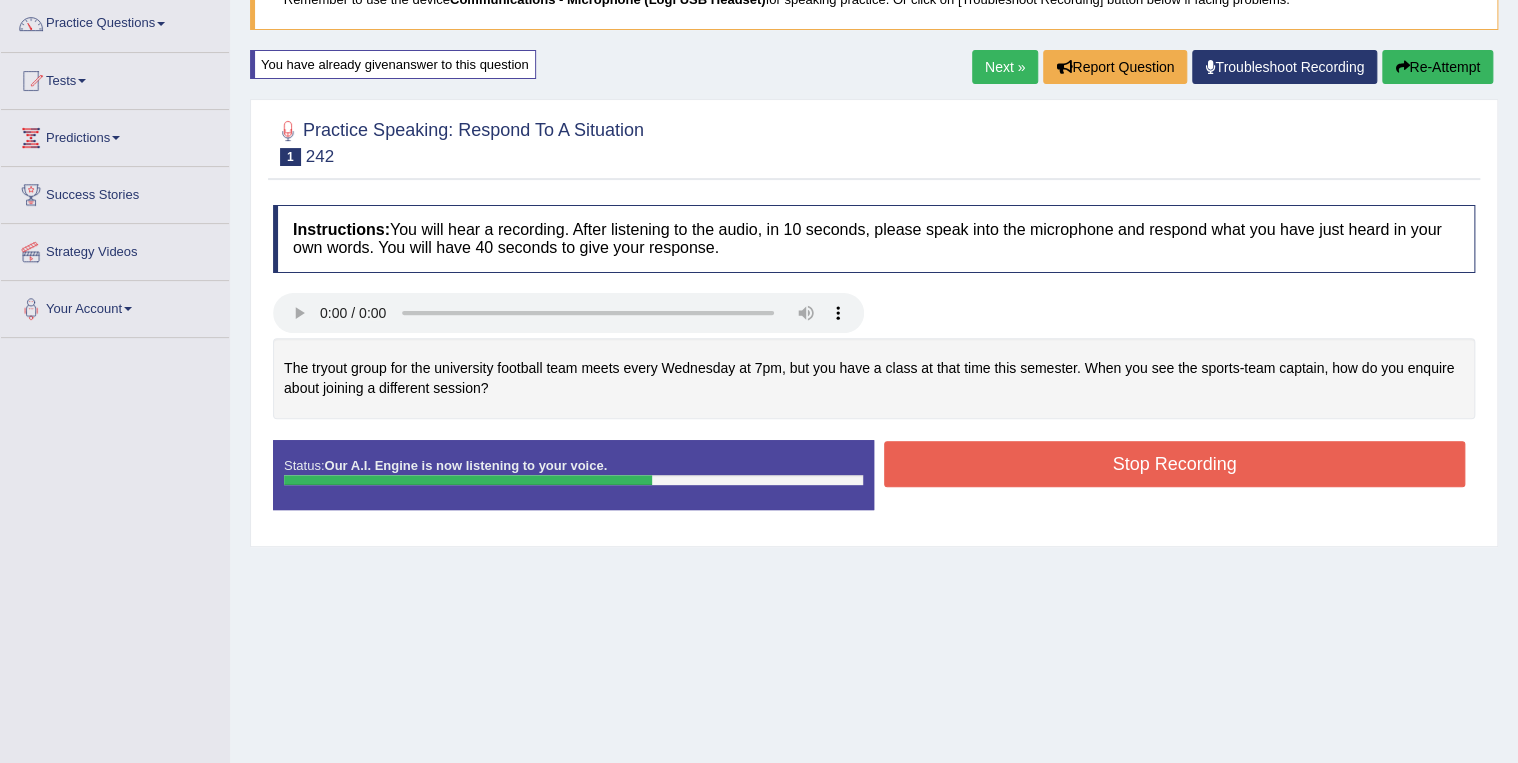 click on "Stop Recording" at bounding box center [1174, 464] 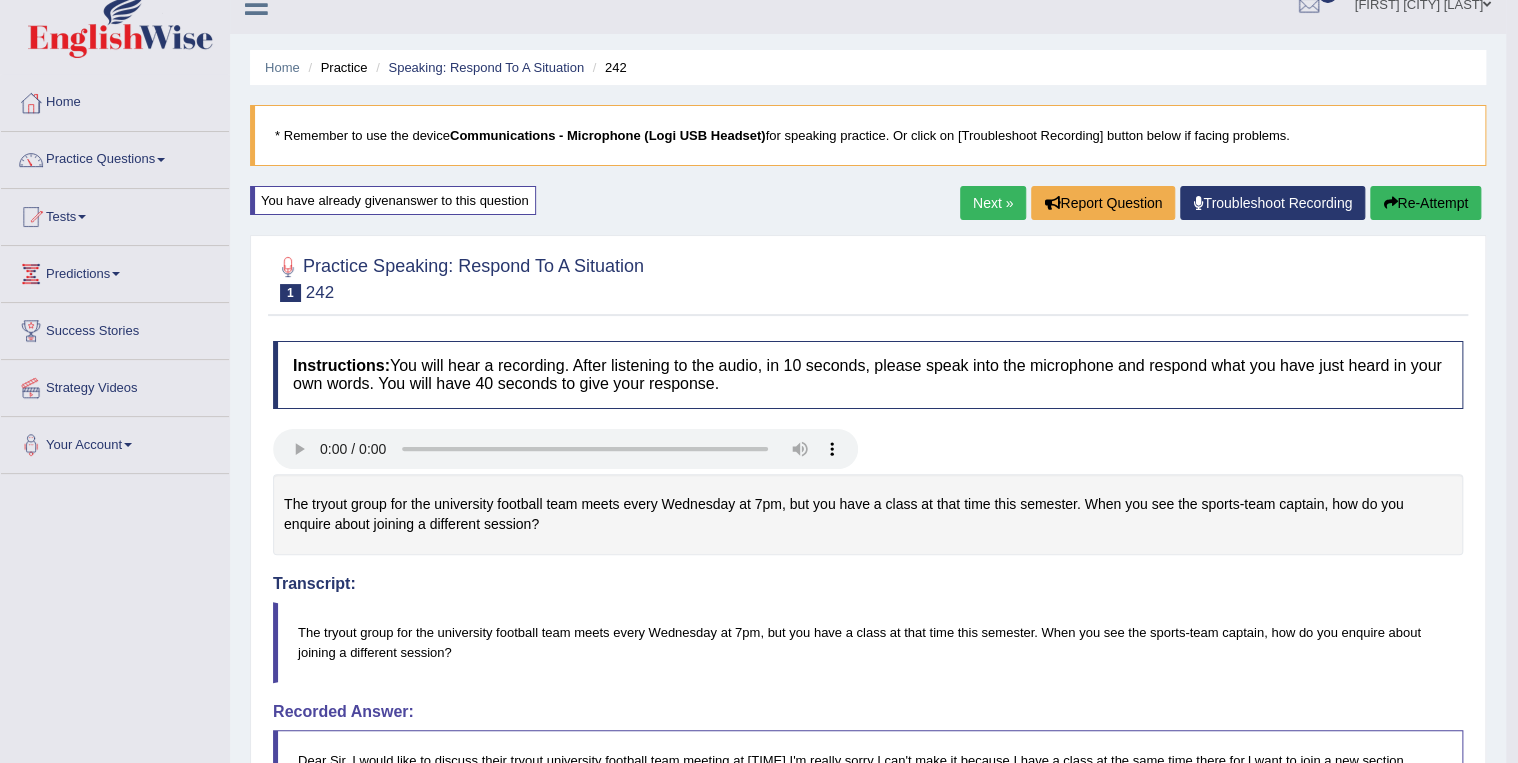 scroll, scrollTop: 0, scrollLeft: 0, axis: both 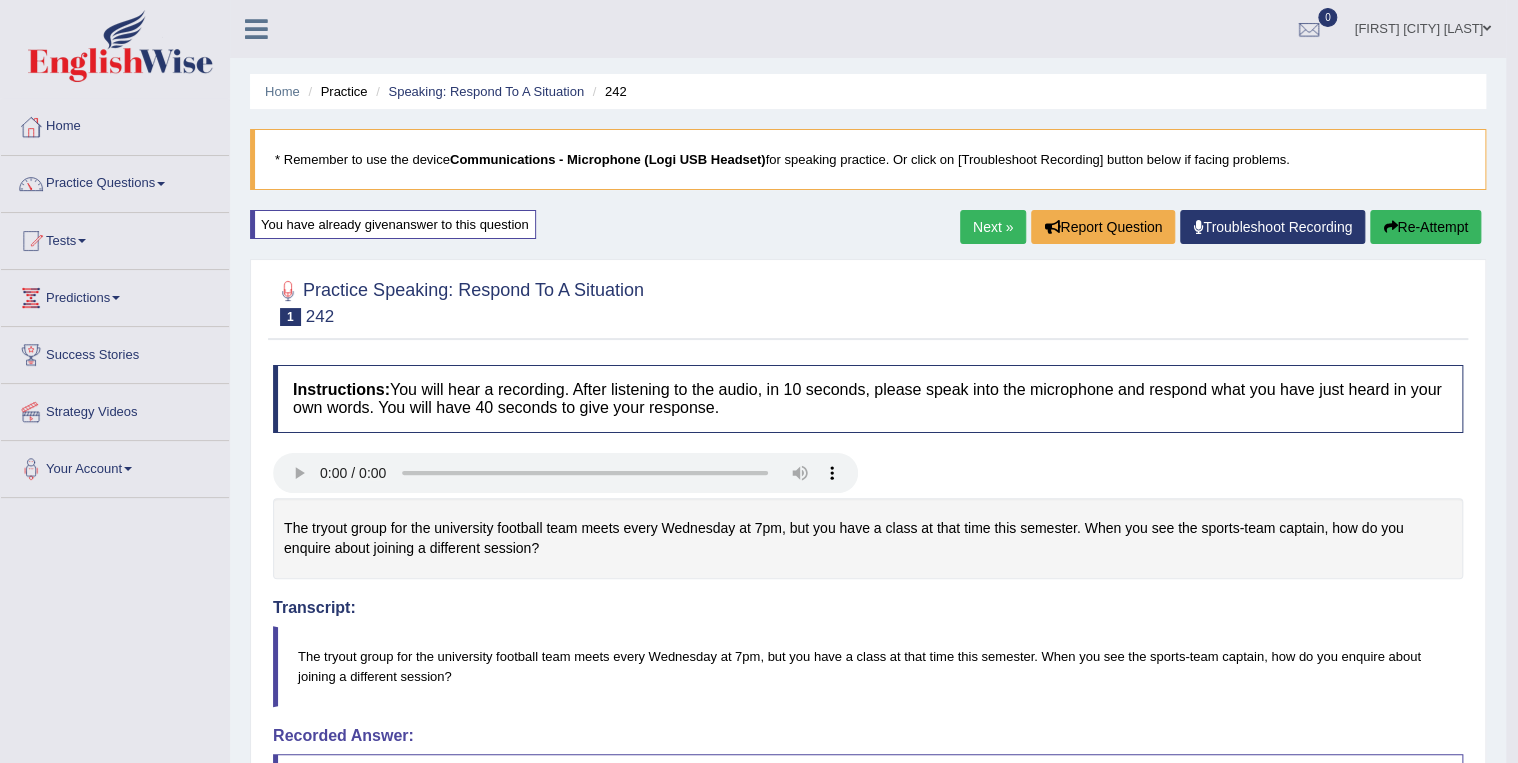 click on "Re-Attempt" at bounding box center [1425, 227] 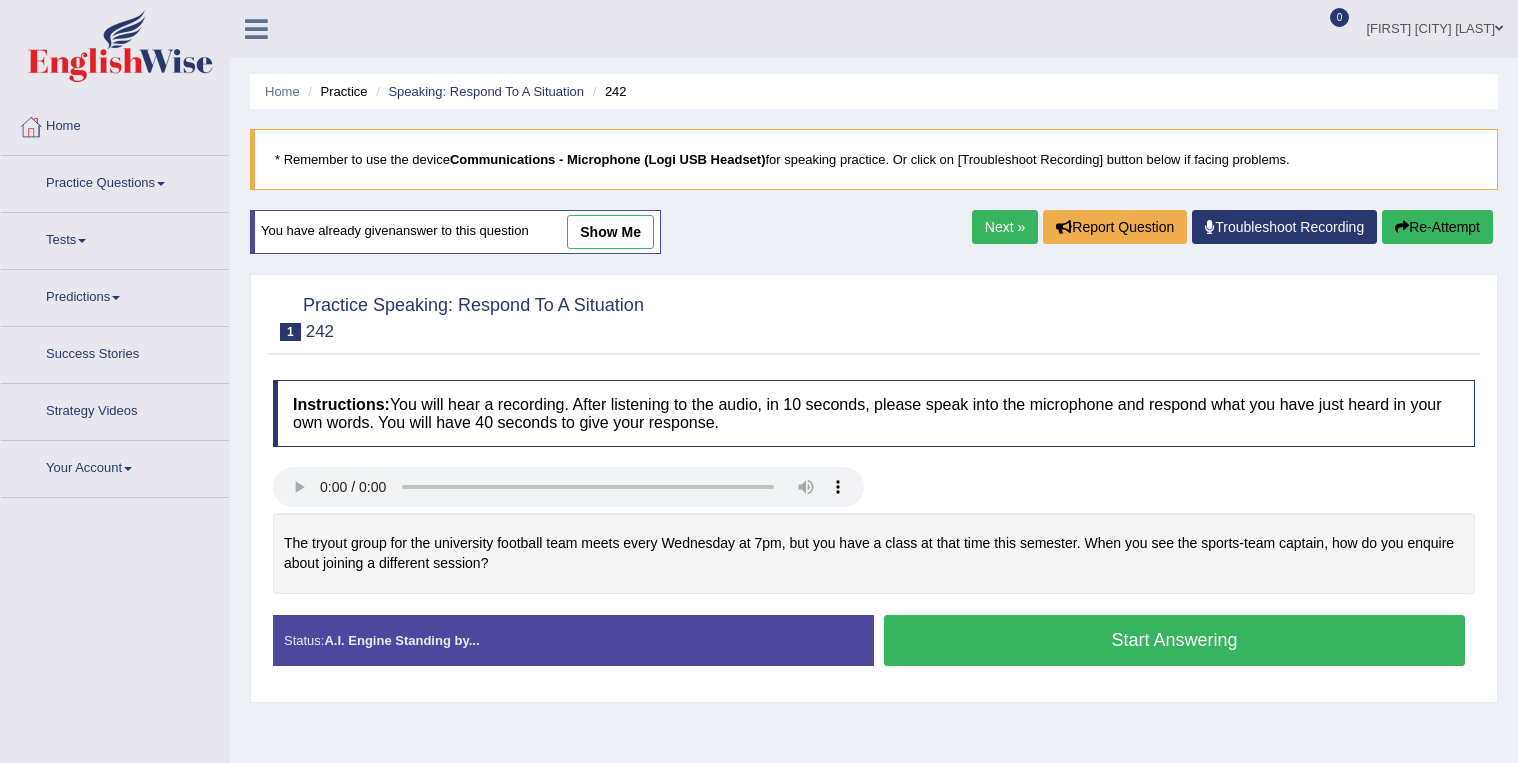 scroll, scrollTop: 0, scrollLeft: 0, axis: both 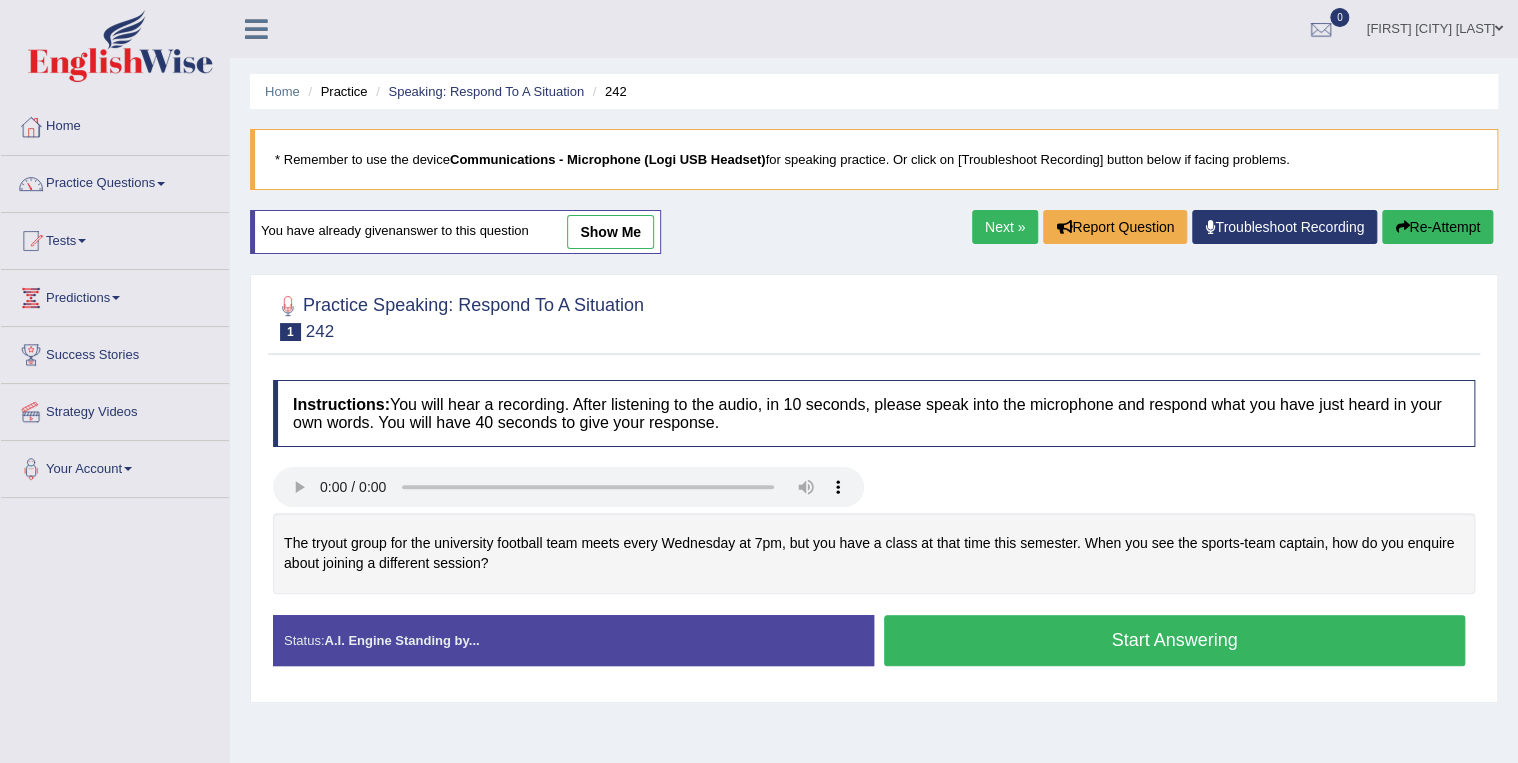 click on "Start Answering" at bounding box center [1174, 640] 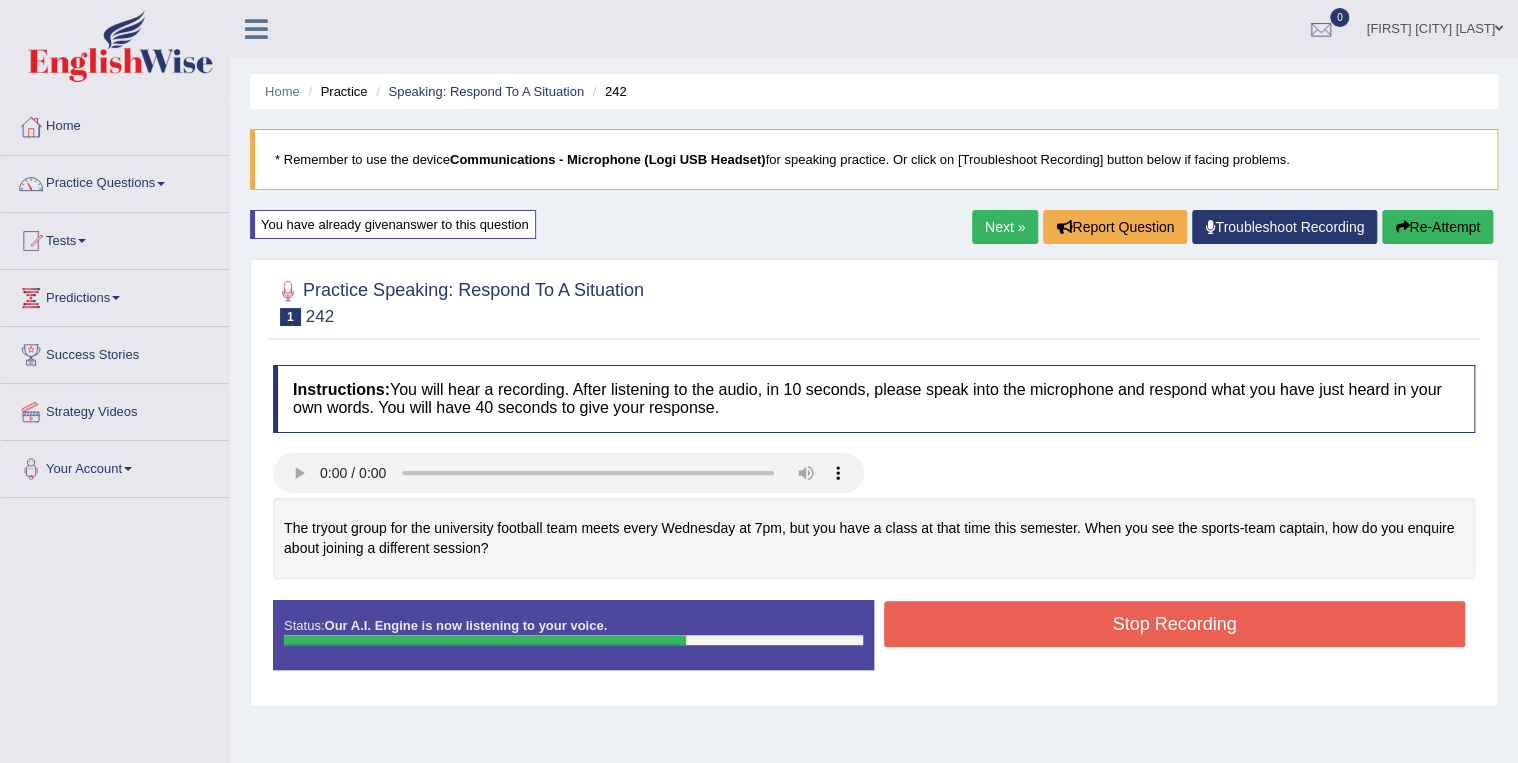 click on "Stop Recording" at bounding box center (1174, 624) 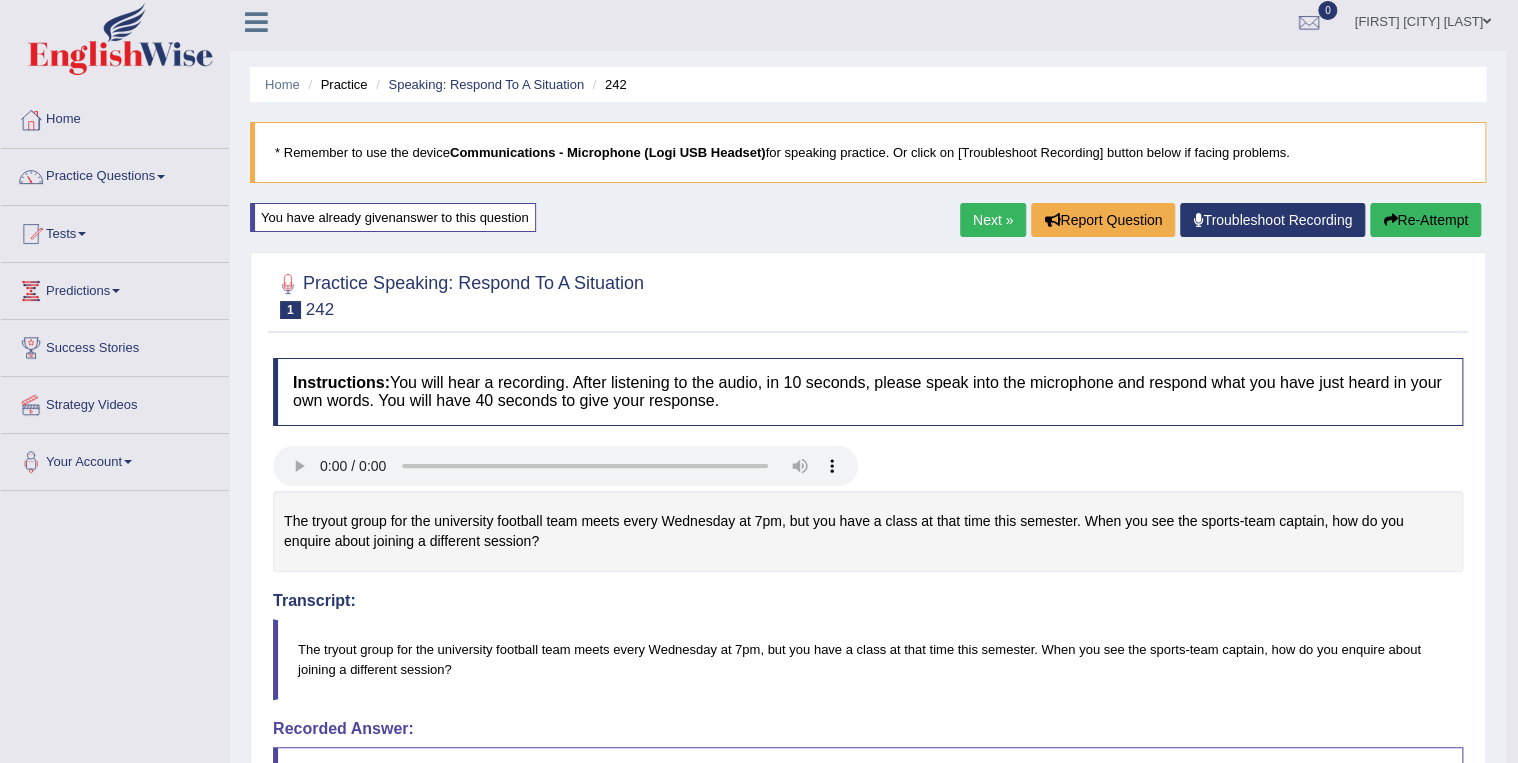 scroll, scrollTop: 0, scrollLeft: 0, axis: both 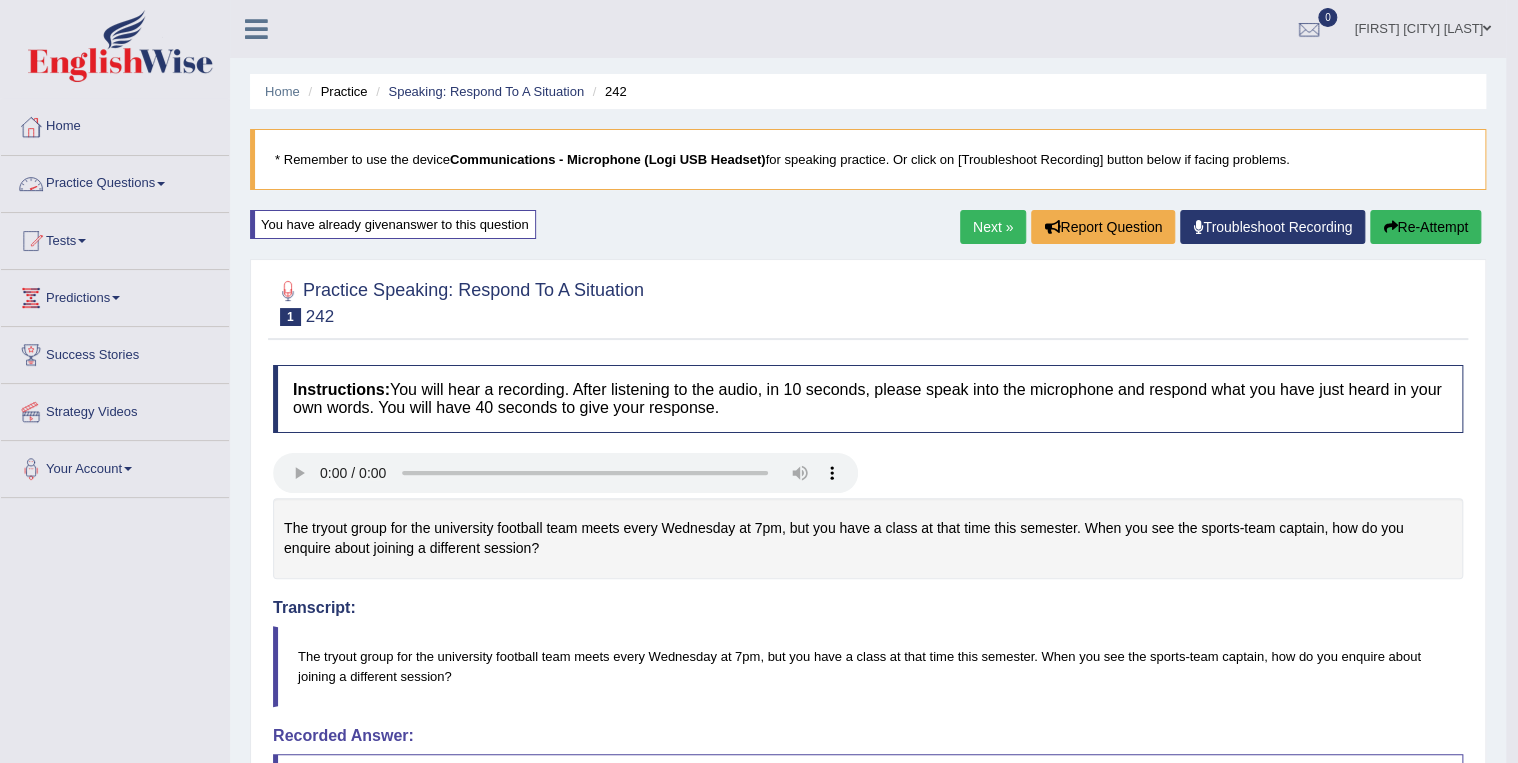 click at bounding box center [161, 184] 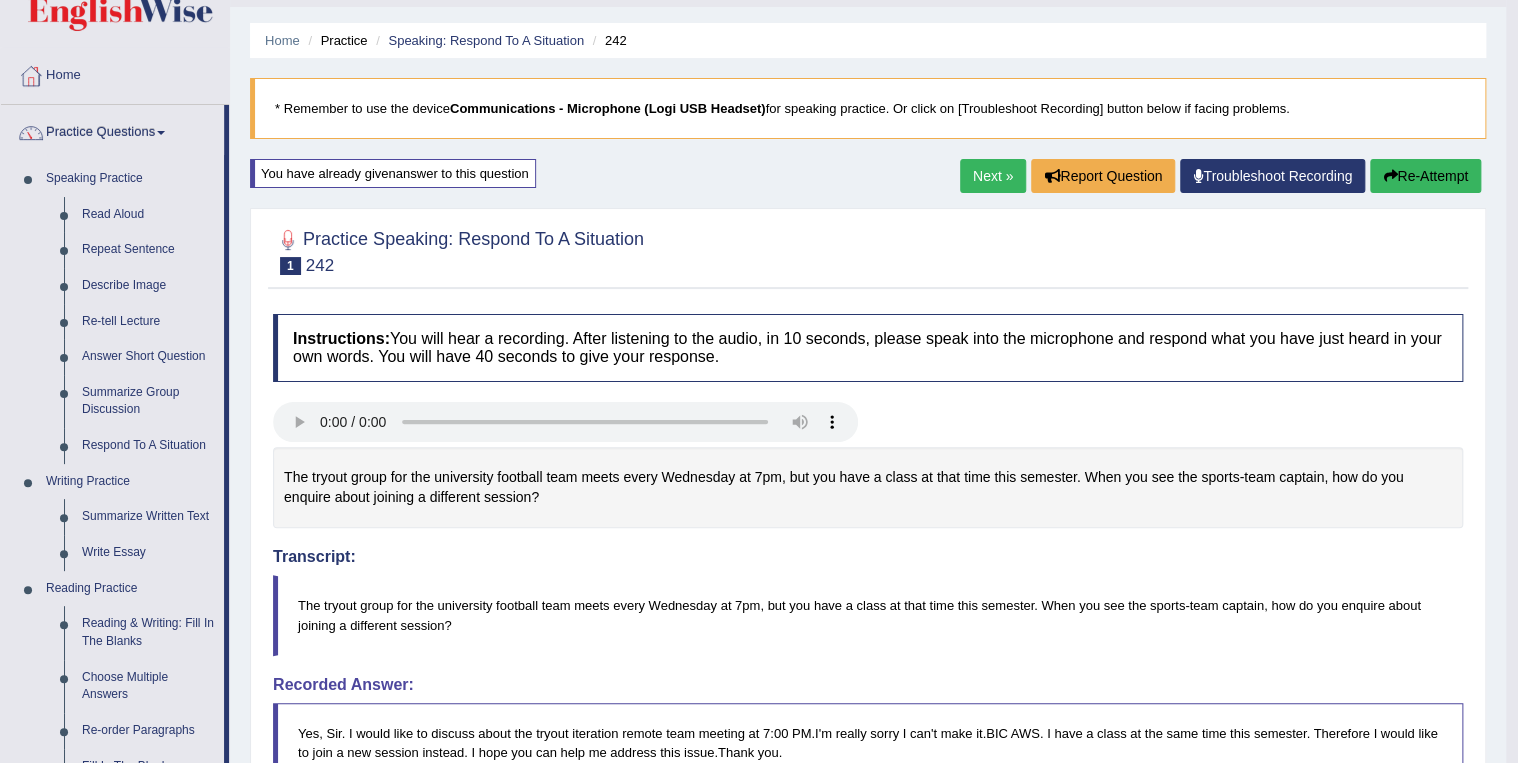 scroll, scrollTop: 0, scrollLeft: 0, axis: both 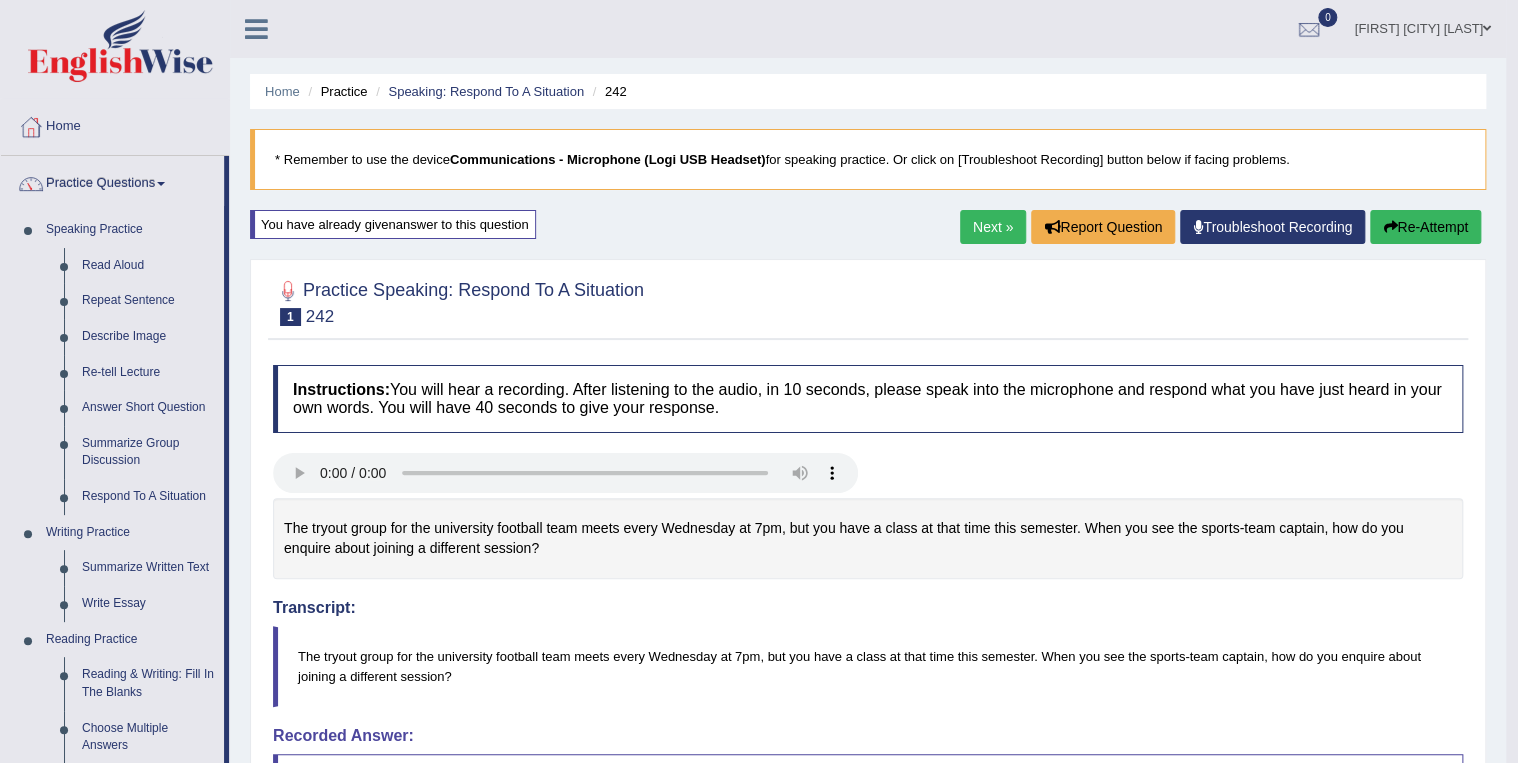click on "Next »" at bounding box center (993, 227) 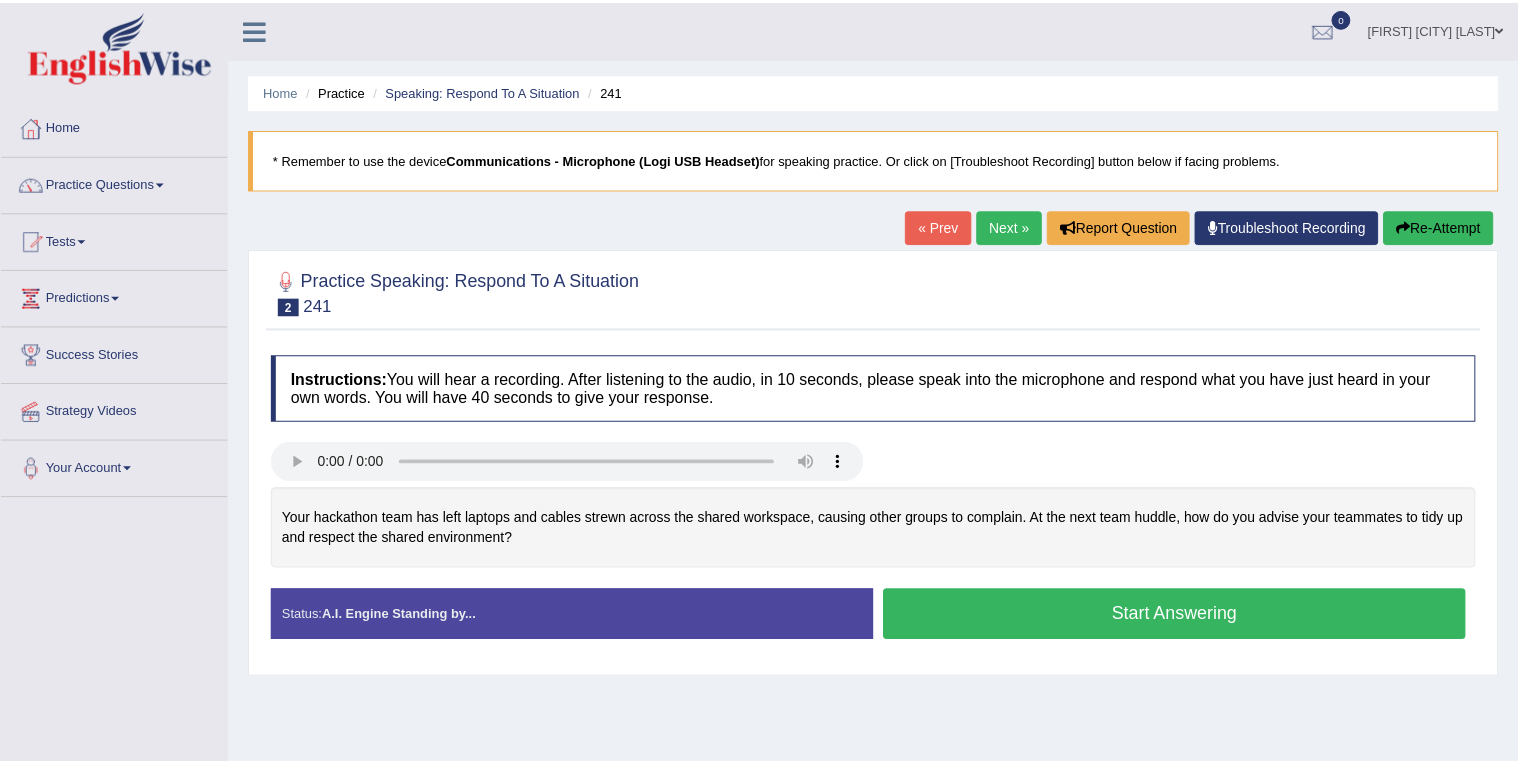 scroll, scrollTop: 0, scrollLeft: 0, axis: both 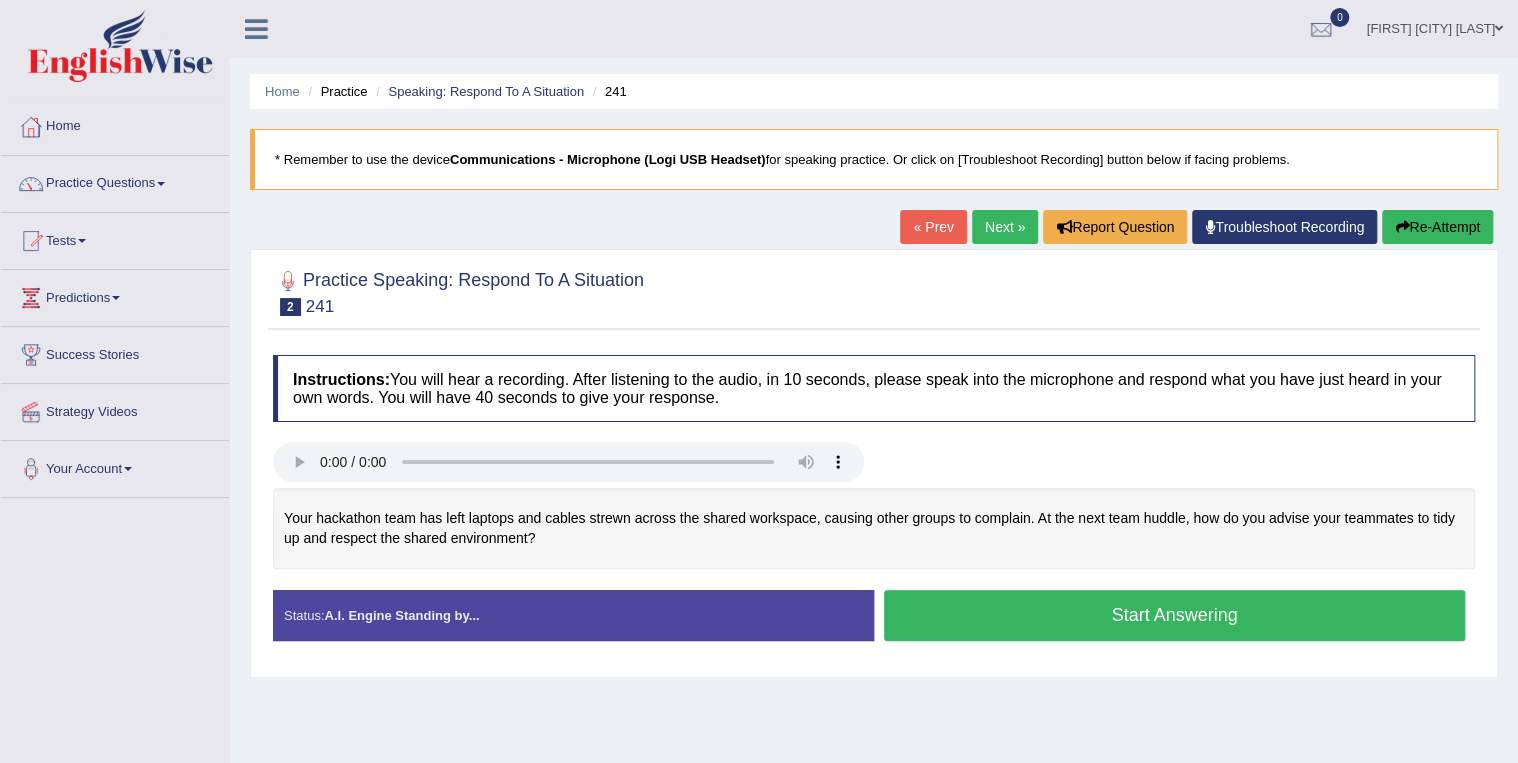 drag, startPoint x: 1000, startPoint y: 245, endPoint x: 961, endPoint y: 268, distance: 45.276924 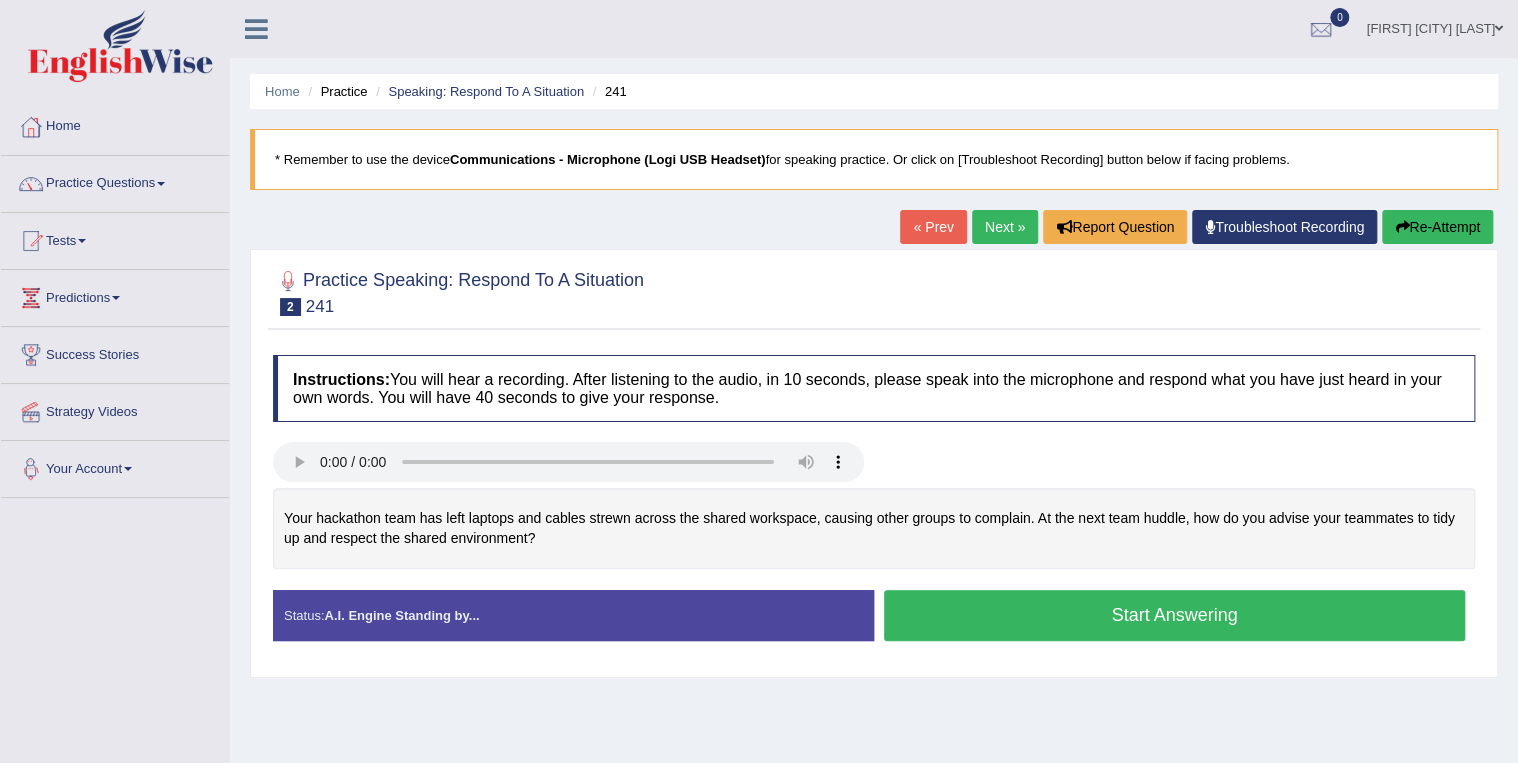 click on "Toggle navigation
Home
Practice Questions   Speaking Practice Read Aloud
Repeat Sentence
Describe Image
Re-tell Lecture
Answer Short Question
Summarize Group Discussion
Respond To A Situation
Writing Practice  Summarize Written Text
Write Essay
Reading Practice  Reading & Writing: Fill In The Blanks
Choose Multiple Answers
Re-order Paragraphs
Fill In The Blanks
Choose Single Answer
Listening Practice  Summarize Spoken Text
Highlight Incorrect Words
Highlight Correct Summary
Select Missing Word
Choose Single Answer
Choose Multiple Answers
Fill In The Blanks
Write From Dictation
Pronunciation
Tests  Take Practice Sectional Test
Take Mock Test" at bounding box center [759, 520] 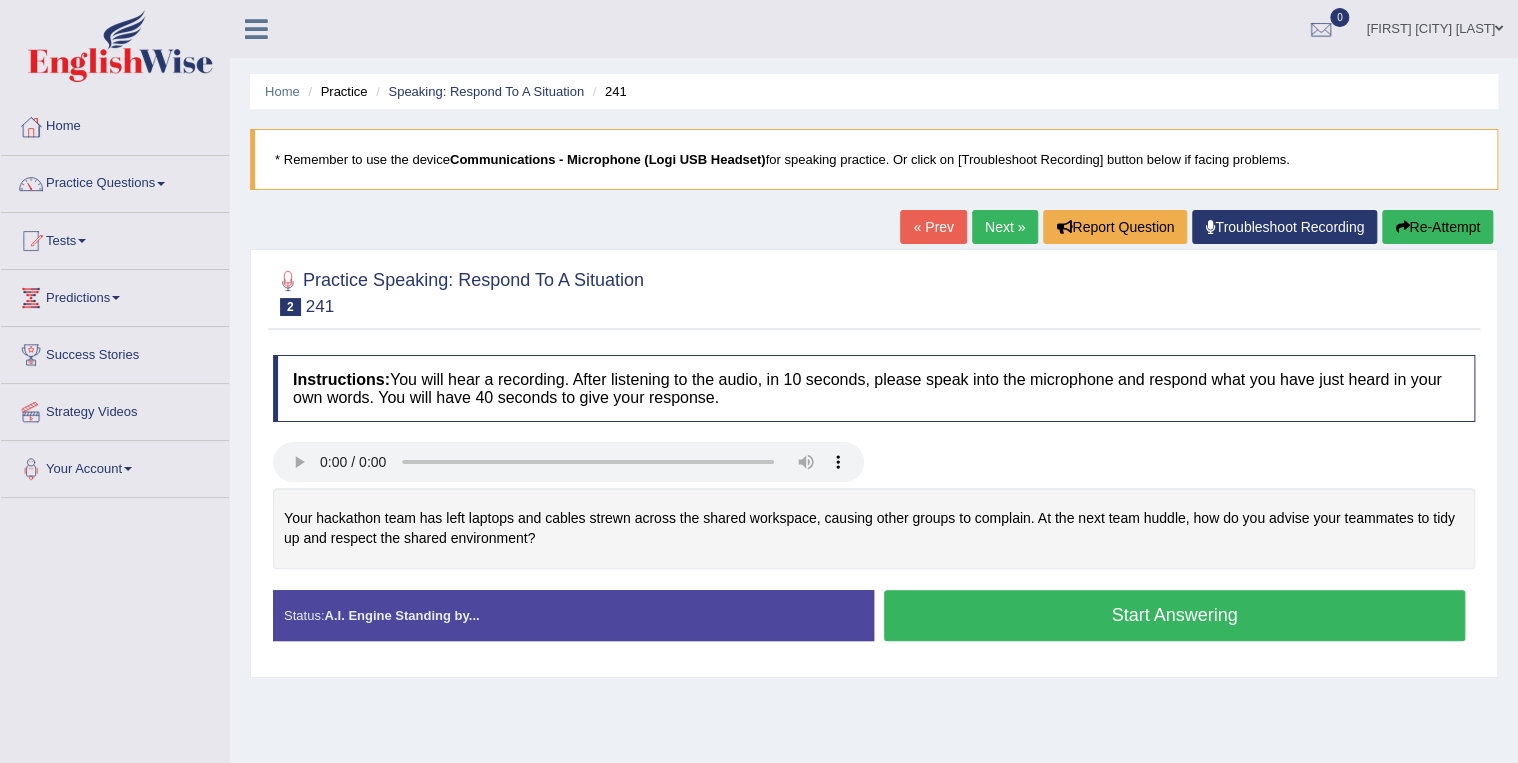 scroll, scrollTop: 0, scrollLeft: 0, axis: both 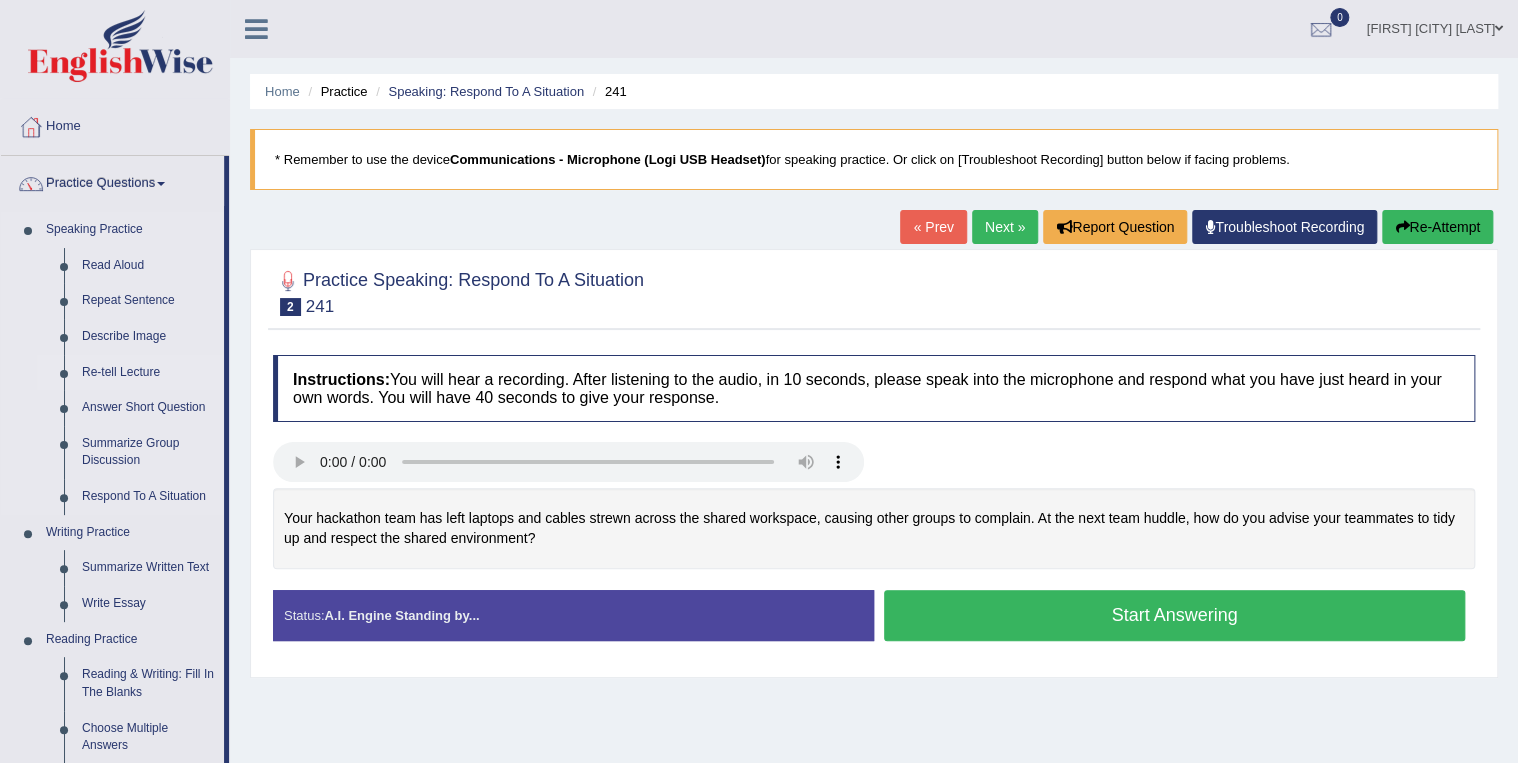 click on "Re-tell Lecture" at bounding box center (148, 373) 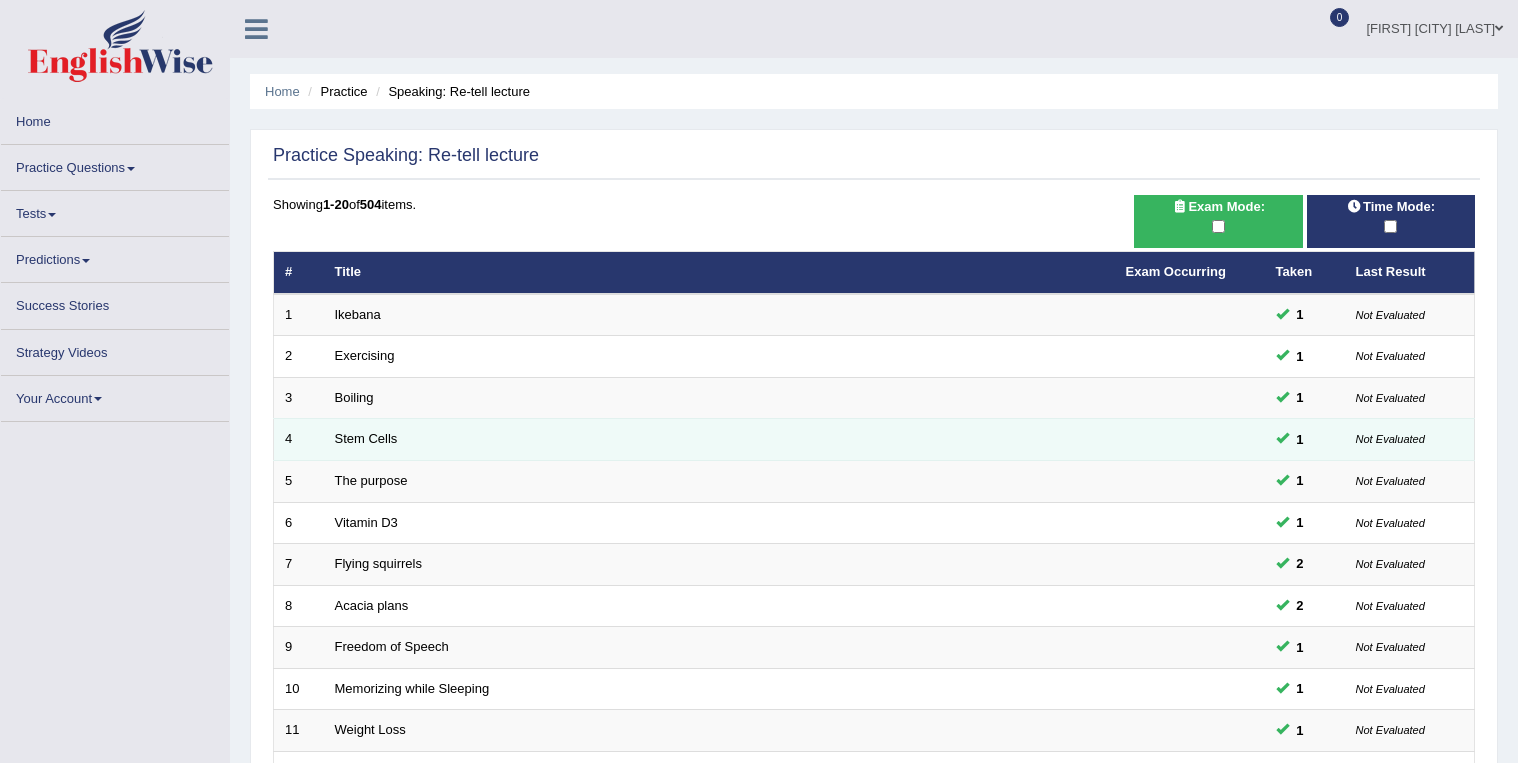 scroll, scrollTop: 0, scrollLeft: 0, axis: both 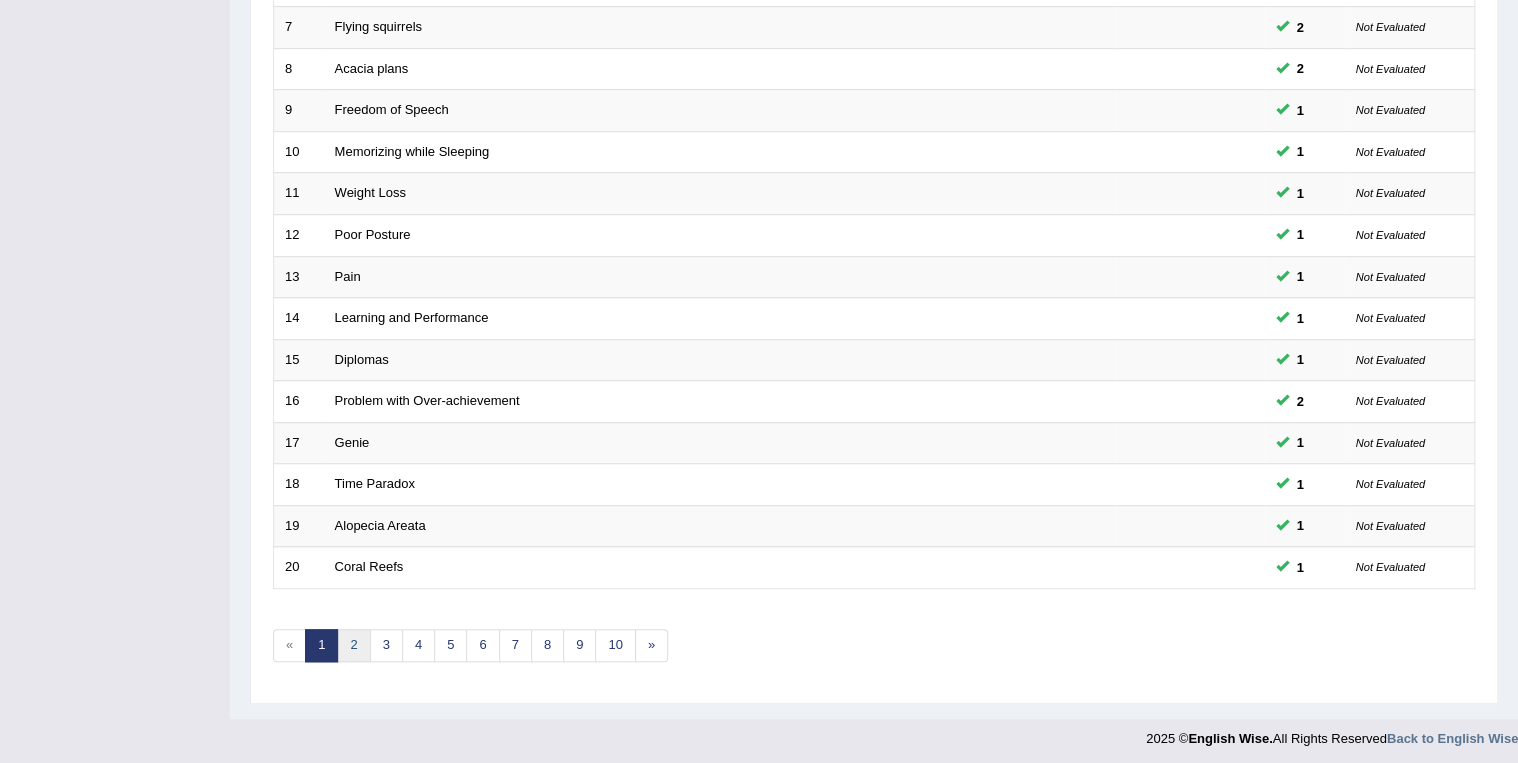 click on "2" at bounding box center [353, 645] 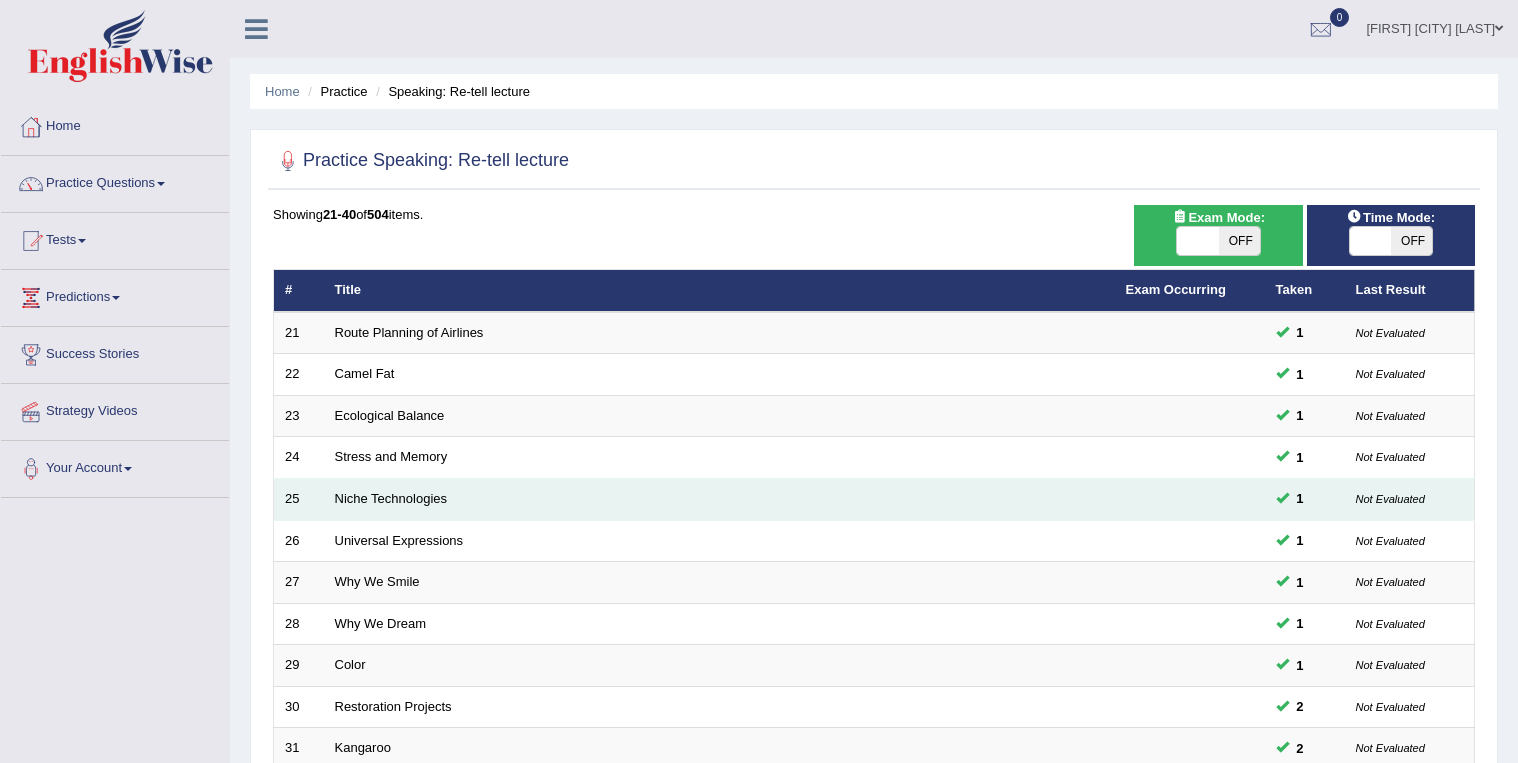 scroll, scrollTop: 0, scrollLeft: 0, axis: both 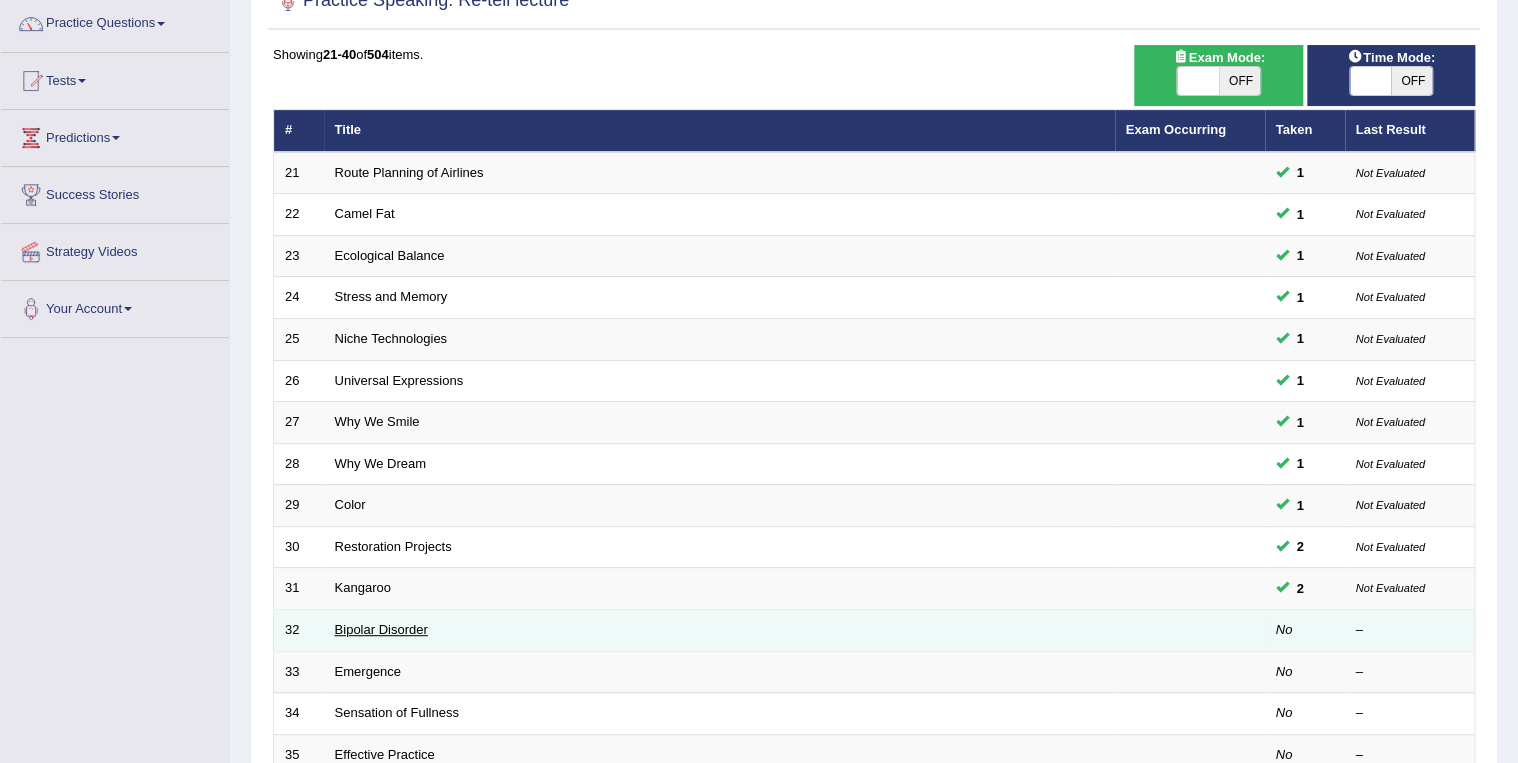 click on "Bipolar Disorder" at bounding box center (381, 629) 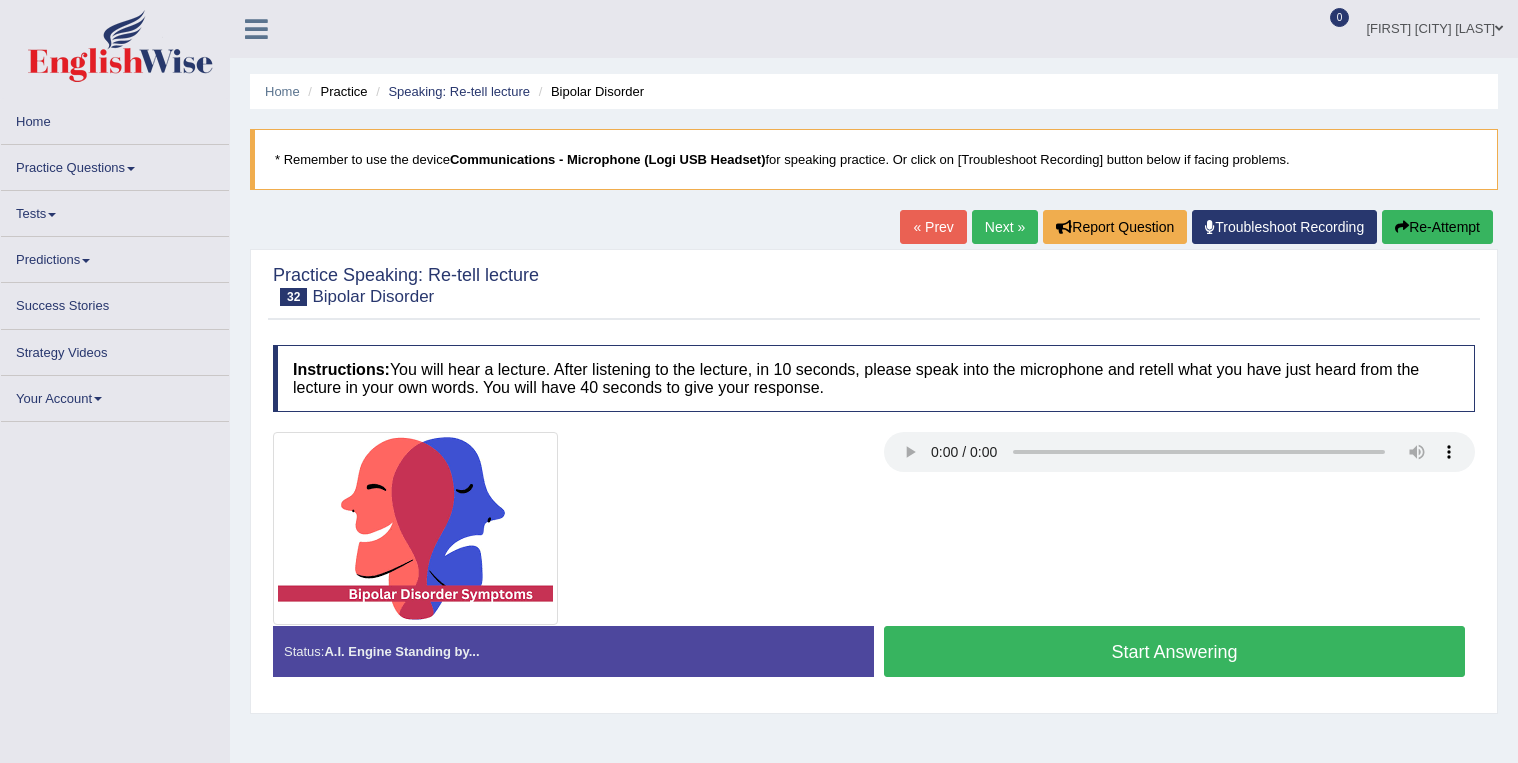 scroll, scrollTop: 0, scrollLeft: 0, axis: both 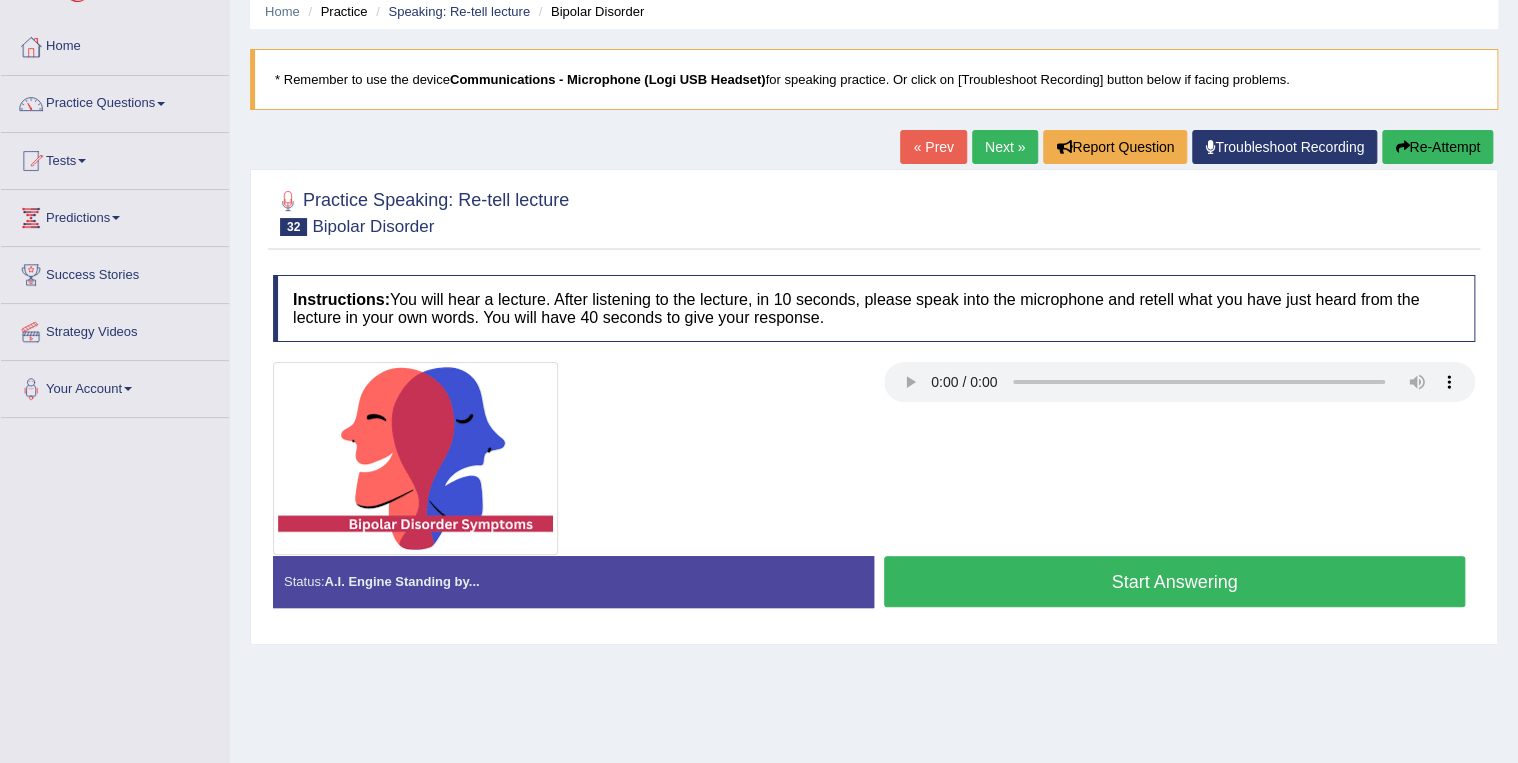 type 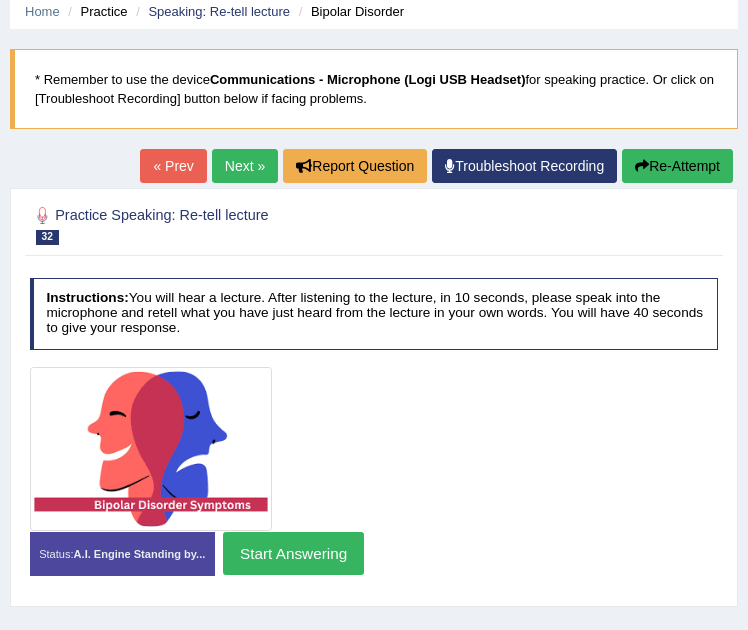 click on "Start Answering" at bounding box center [293, 553] 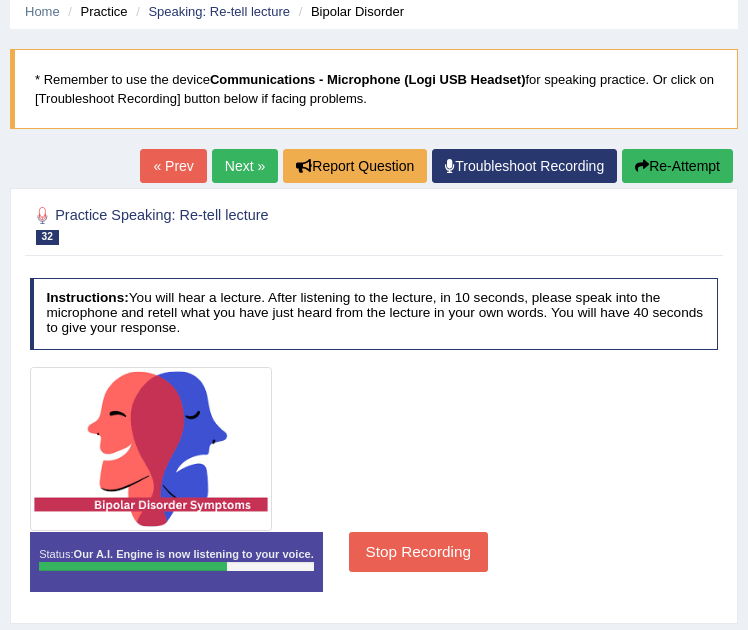 click on "Stop Recording" at bounding box center (418, 551) 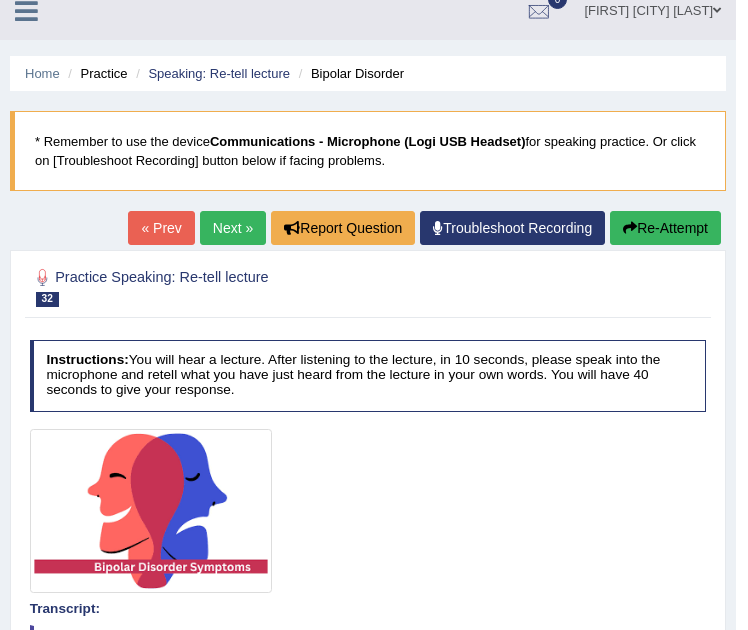 scroll, scrollTop: 0, scrollLeft: 0, axis: both 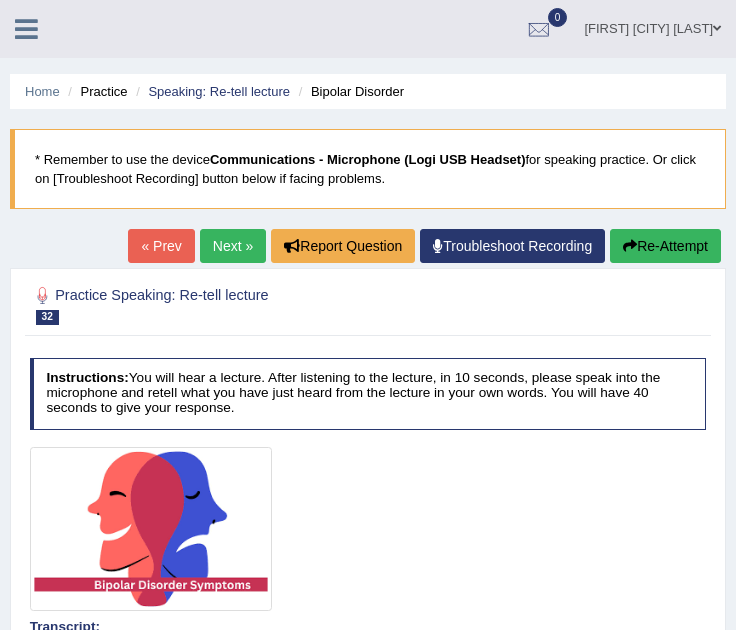 click on "Re-Attempt" at bounding box center [665, 246] 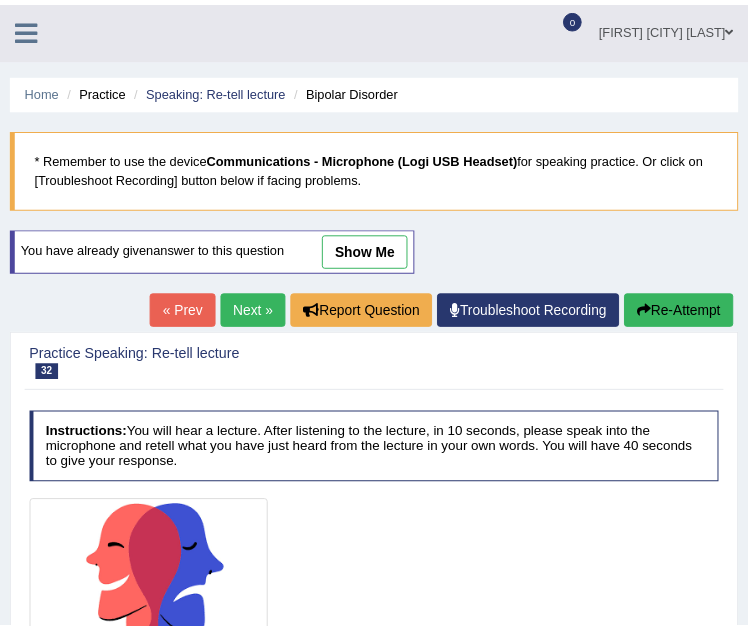 scroll, scrollTop: 0, scrollLeft: 0, axis: both 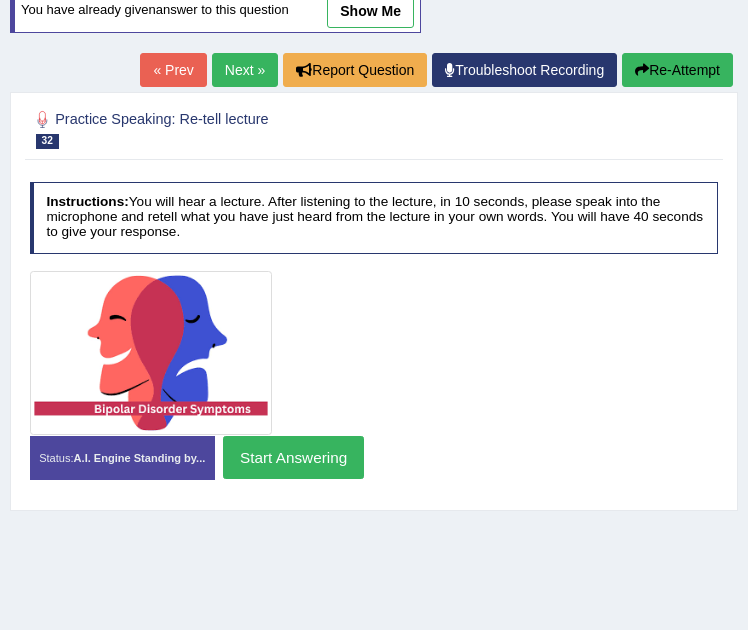 click on "Start Answering" at bounding box center [293, 457] 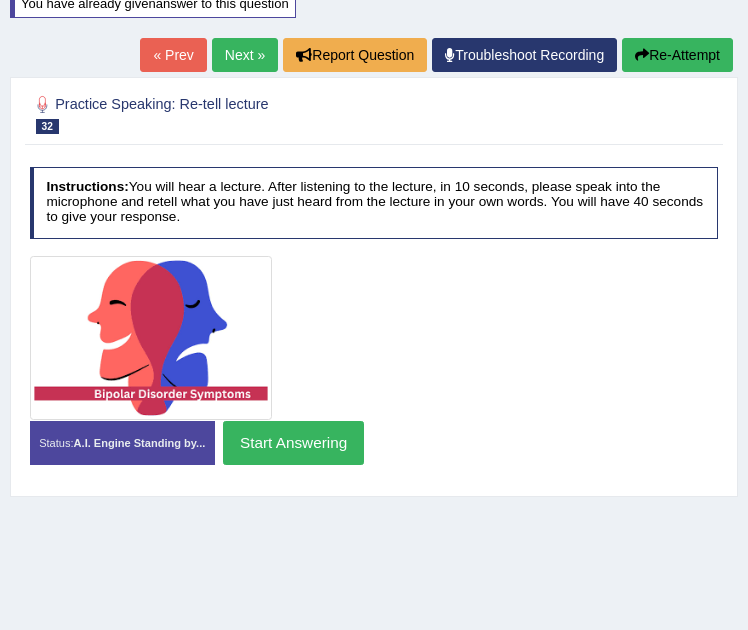 scroll, scrollTop: 233, scrollLeft: 0, axis: vertical 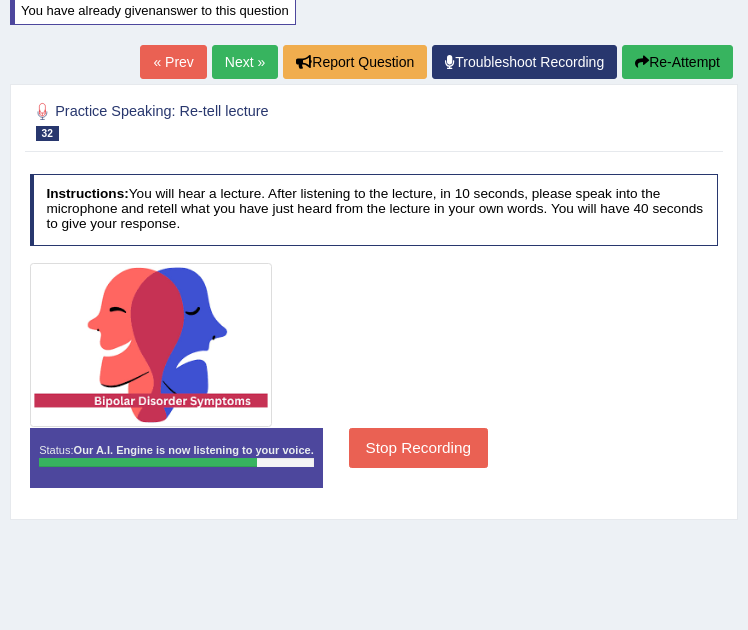 click on "Stop Recording" at bounding box center [418, 447] 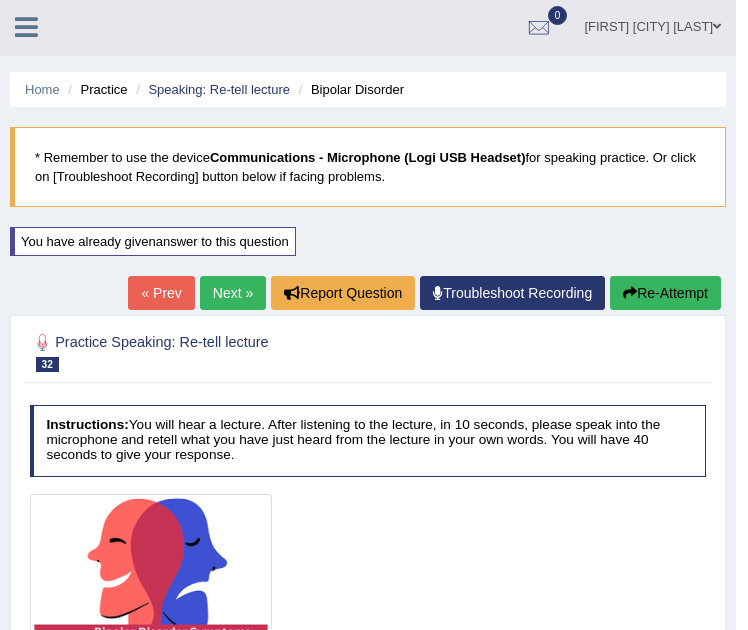 scroll, scrollTop: 0, scrollLeft: 0, axis: both 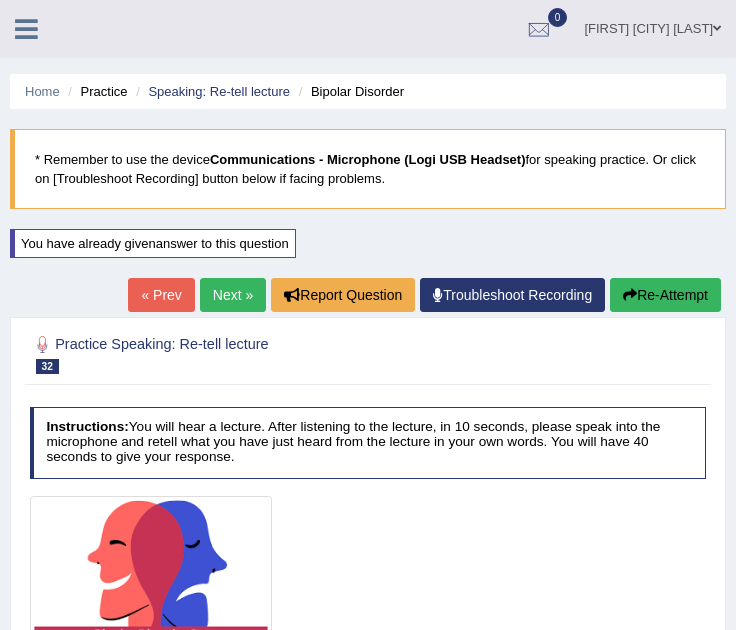 click on "Re-Attempt" at bounding box center [665, 295] 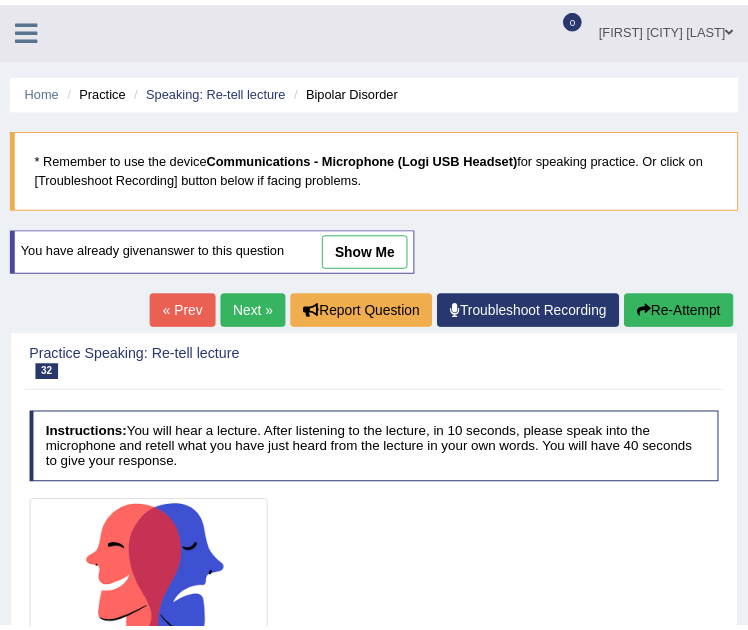 scroll, scrollTop: 0, scrollLeft: 0, axis: both 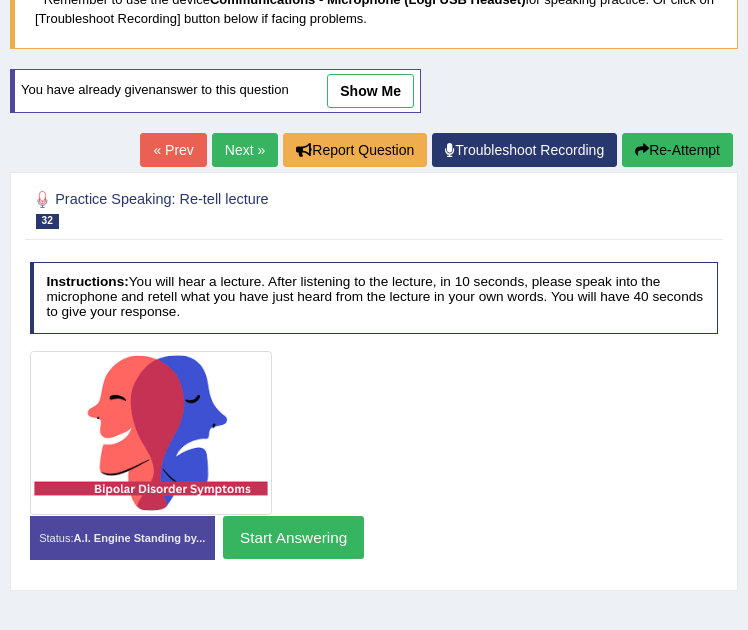 click on "Start Answering" at bounding box center [293, 537] 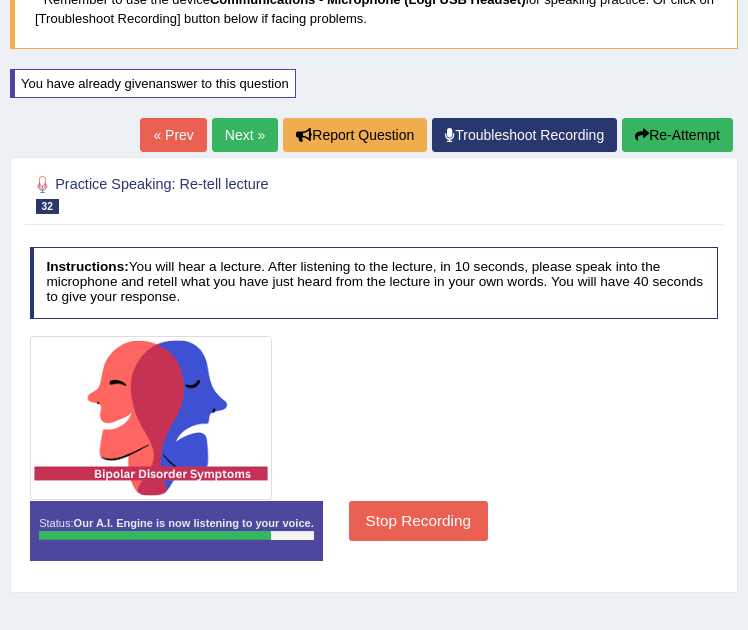 click on "Stop Recording" at bounding box center [418, 520] 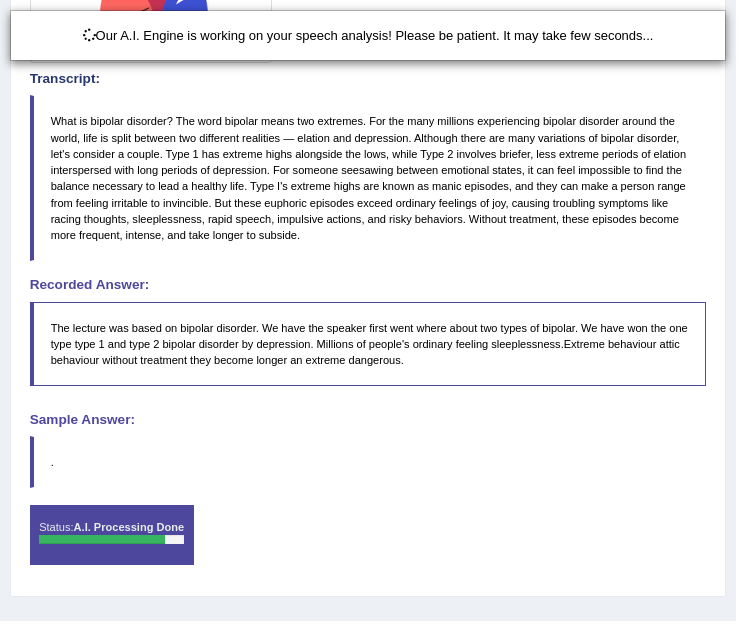 scroll, scrollTop: 635, scrollLeft: 0, axis: vertical 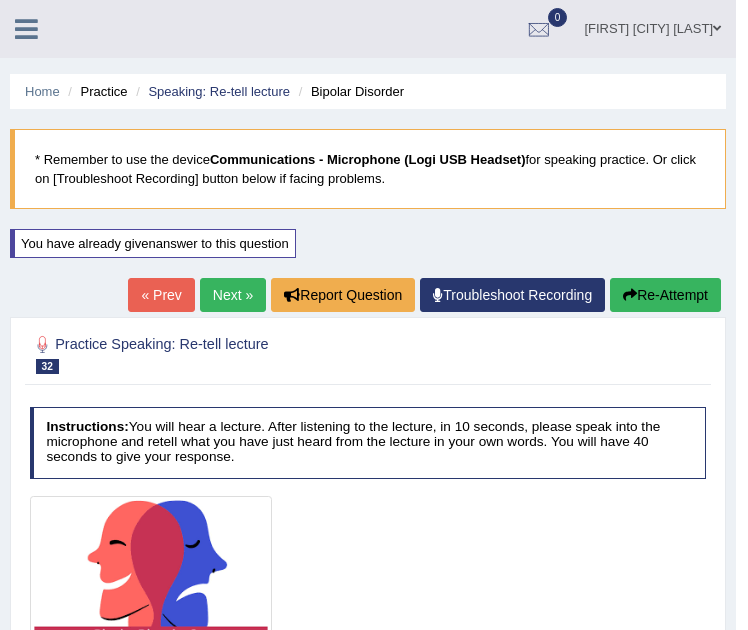 click on "Re-Attempt" at bounding box center (665, 295) 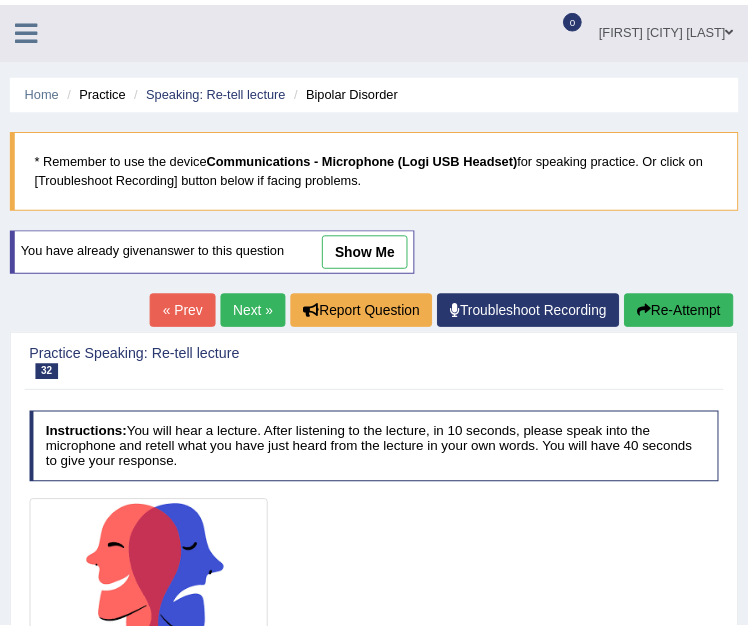 scroll, scrollTop: 0, scrollLeft: 0, axis: both 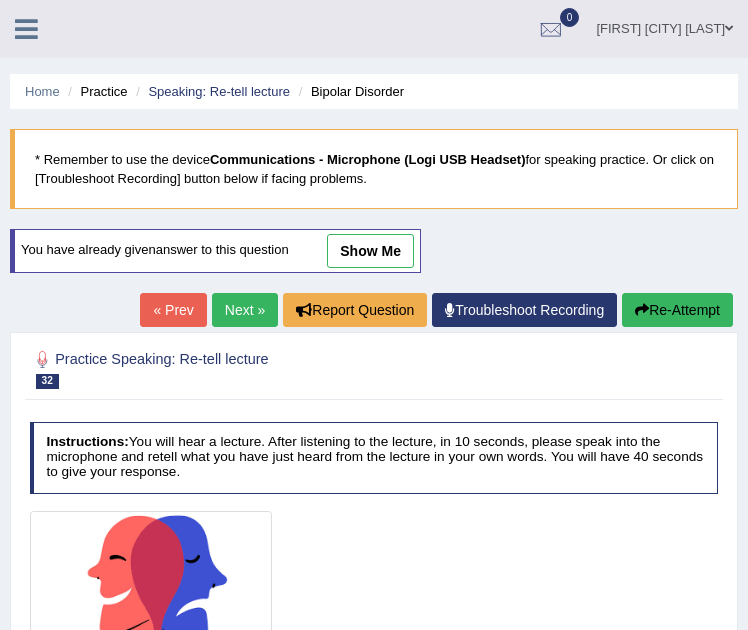 click on "Re-Attempt" at bounding box center (677, 310) 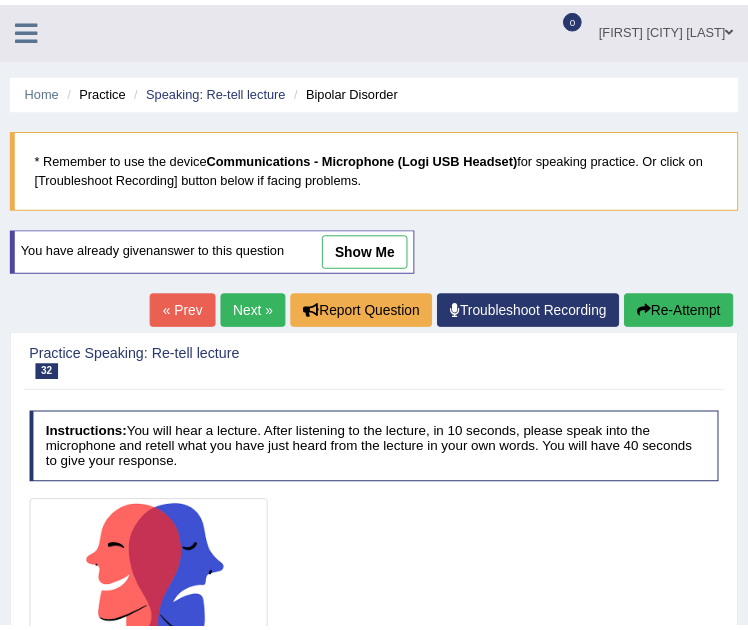 scroll, scrollTop: 0, scrollLeft: 0, axis: both 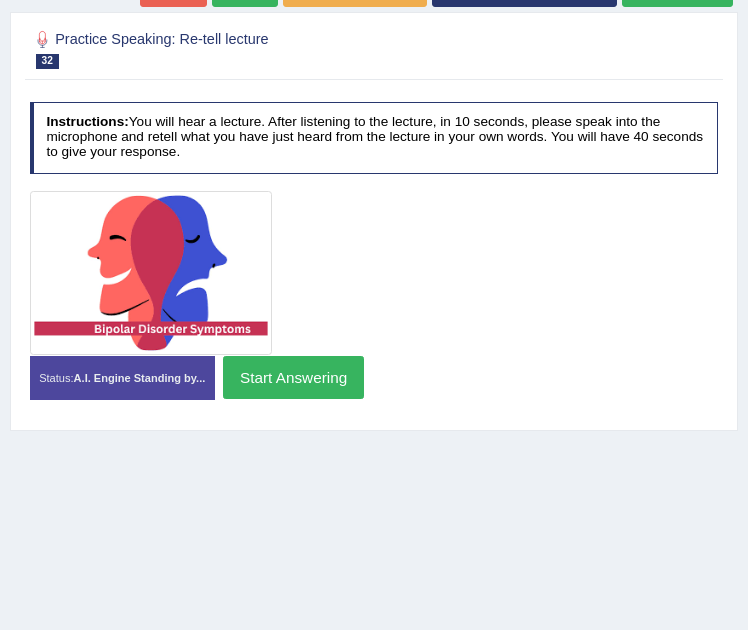 click on "Start Answering" at bounding box center [293, 377] 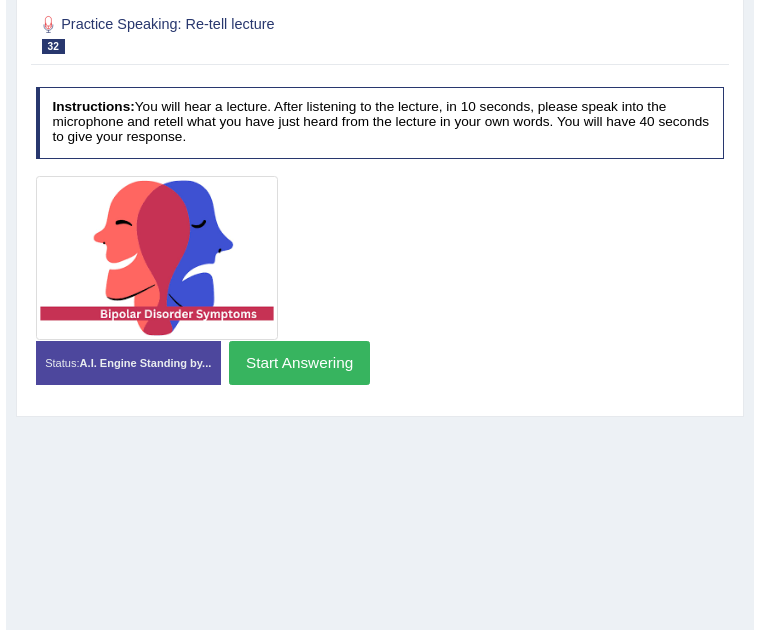 scroll, scrollTop: 305, scrollLeft: 0, axis: vertical 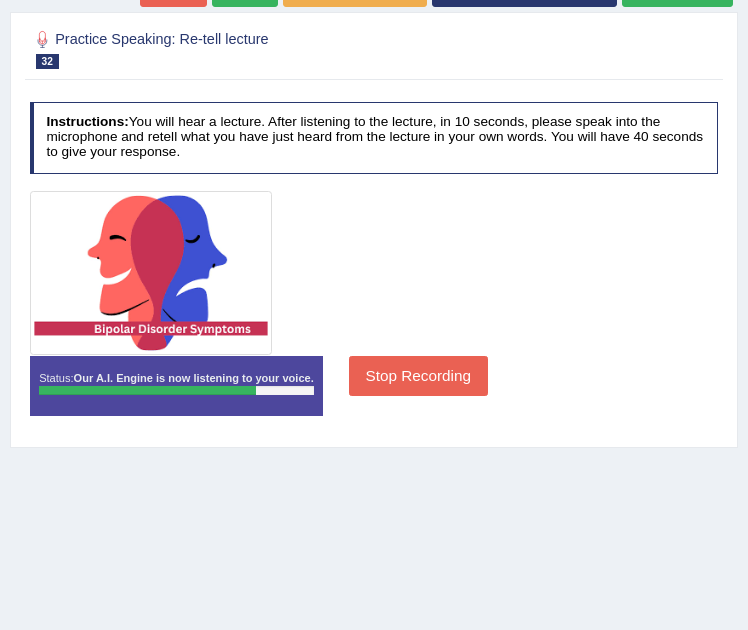 click on "Stop Recording" at bounding box center (418, 375) 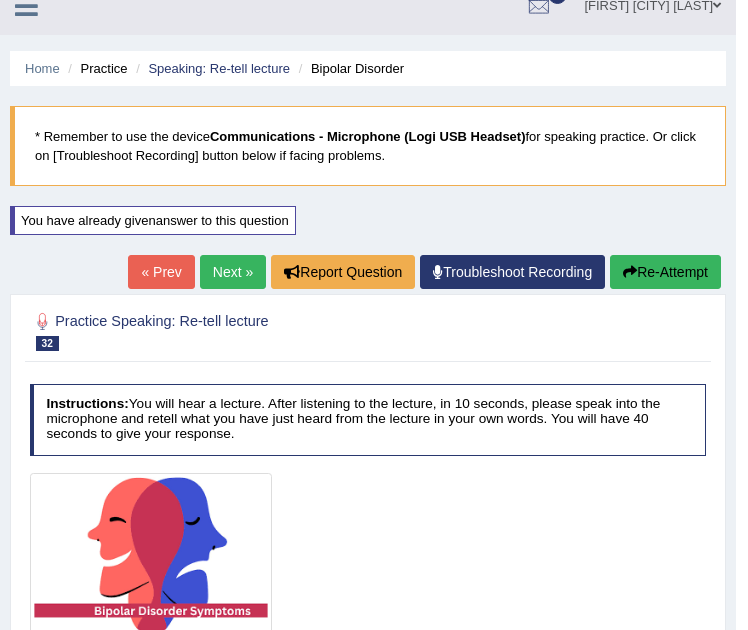scroll, scrollTop: 0, scrollLeft: 0, axis: both 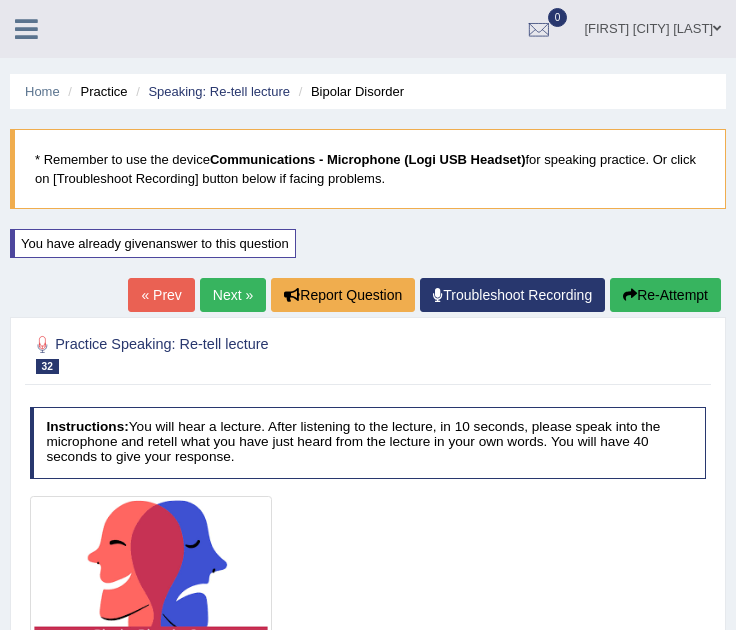 click on "Next »" at bounding box center (233, 295) 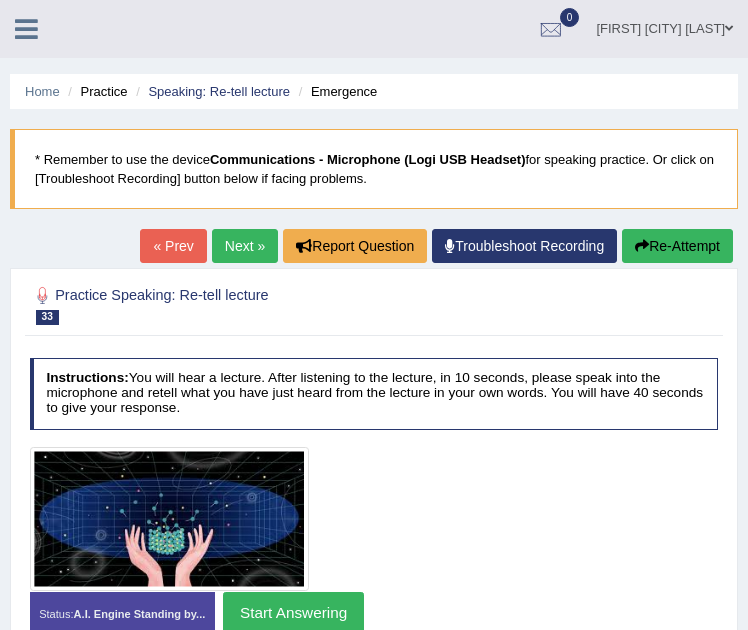scroll, scrollTop: 0, scrollLeft: 0, axis: both 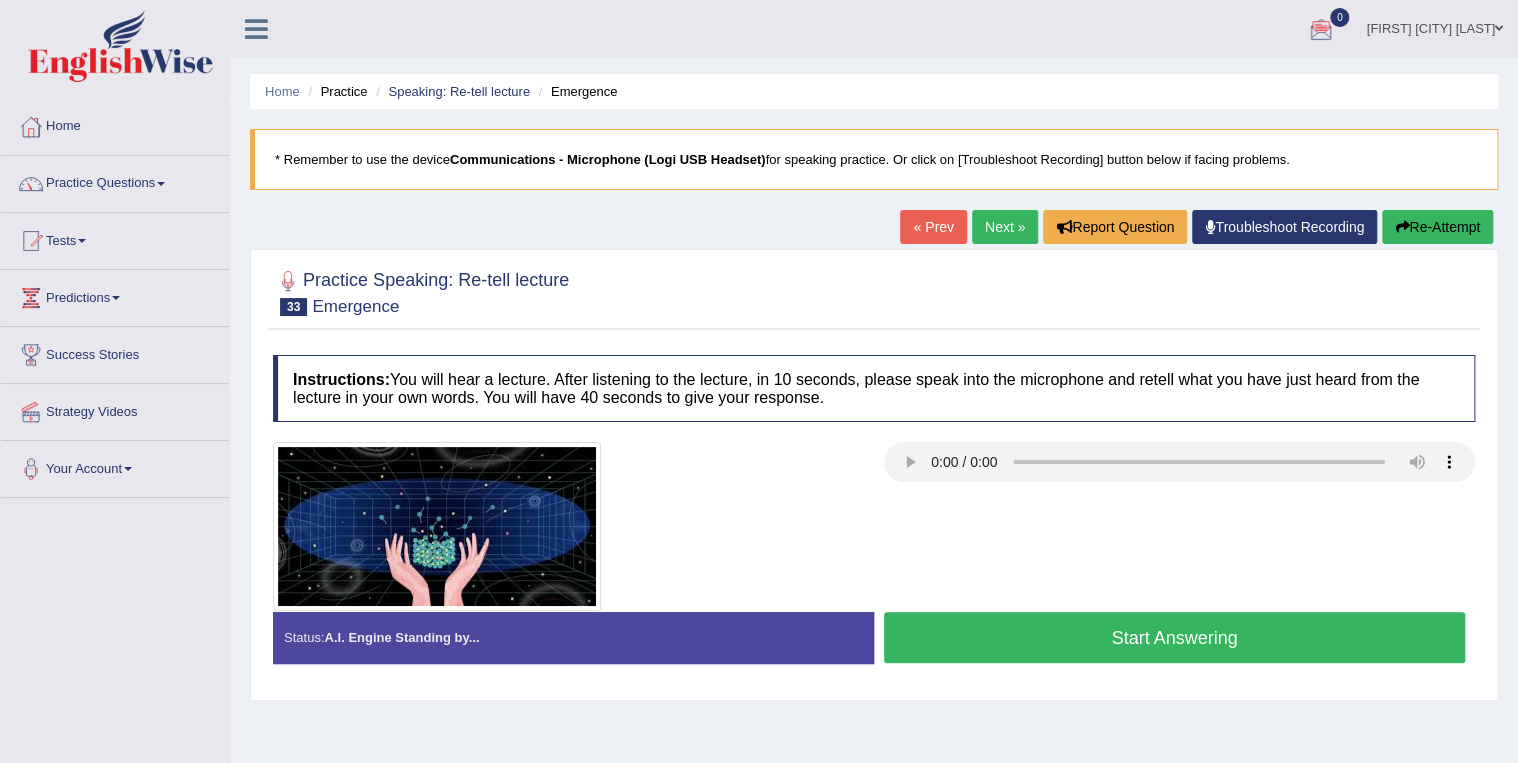 type 